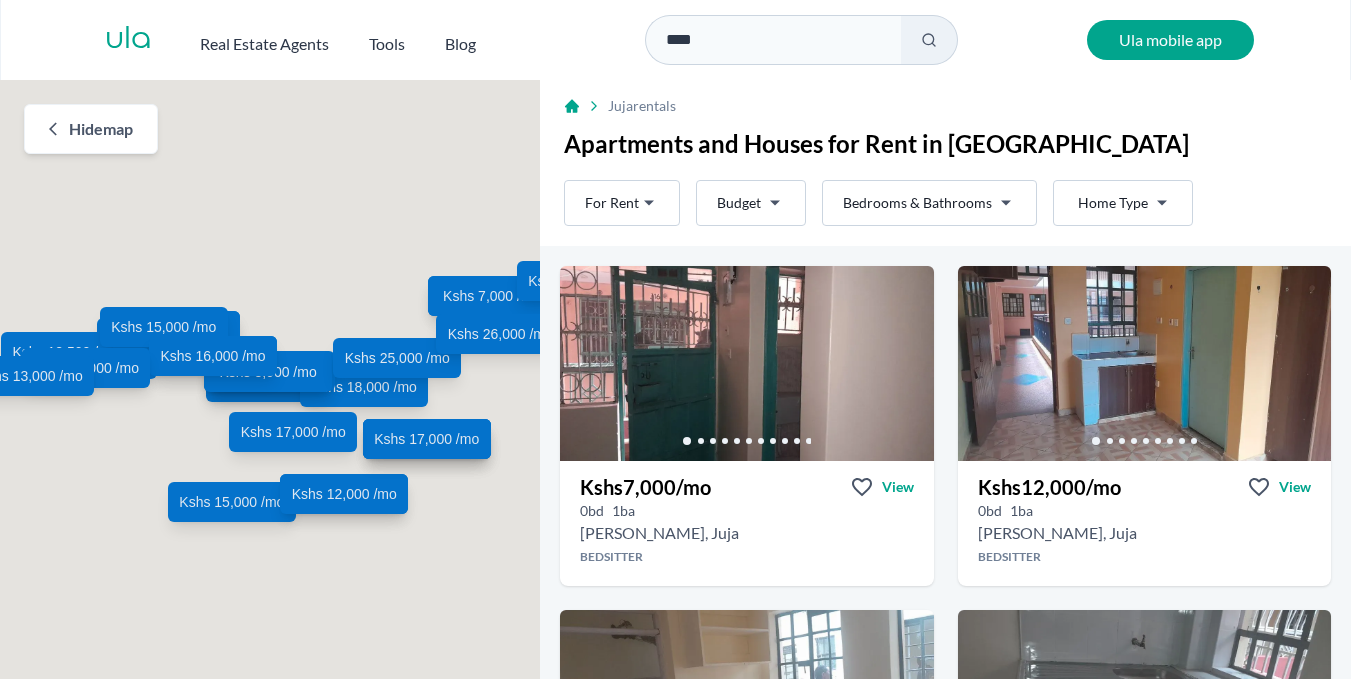 scroll, scrollTop: 0, scrollLeft: 0, axis: both 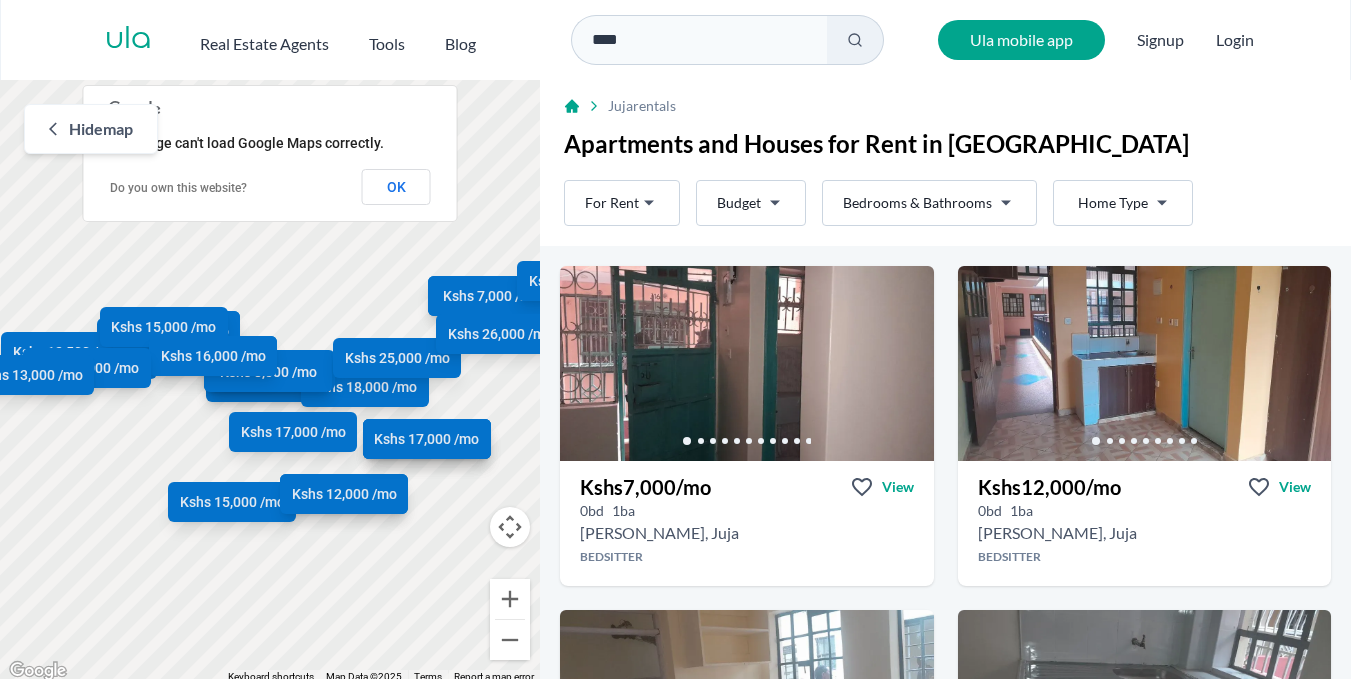click on "Are you a real estate agent?   Reach more buyers and renters. Sign up Ula Homes App: Easy home search Explore more homes in the app Install ula Real Estate Agents Tools Blog **** Ula mobile app Signup Login Map Rent For Rent Budget Bedrooms & Bathrooms   Type   Home Type Rent For Rent Budget   Type   Home Type Filter Hide  map   ← Move left → Move right ↑ Move up ↓ Move down + Zoom in - Zoom out Home Jump left by 75% End Jump right by 75% Page Up Jump up by 75% Page Down Jump down by 75% Kshs   7,000 /mo Kshs   12,000 /mo Kshs   8,000 /mo Kshs   7,000 /mo Kshs   6,000 /mo Kshs   7,000 /mo Kshs   12,000 /mo Kshs   14,000 /mo Kshs   6,500 /mo Kshs   10,000 /mo Kshs   26,000 /mo Kshs   10,000 /mo Kshs   18,000 /mo Kshs   13,500 /mo Kshs   15,000 /mo Kshs   12,000 /mo Kshs   18,000 /mo Kshs   12,500 /mo Kshs   8,000 /mo Kshs   15,000 /mo Kshs   25,000 /mo Kshs   17,000 /mo Kshs   26,000 /mo Kshs   15,000 /mo Kshs   16,000 /mo Kshs   15,000 /mo Kshs   13,000 /mo Kshs   17,000 /mo Keyboard shortcuts 100 m" at bounding box center (675, 342) 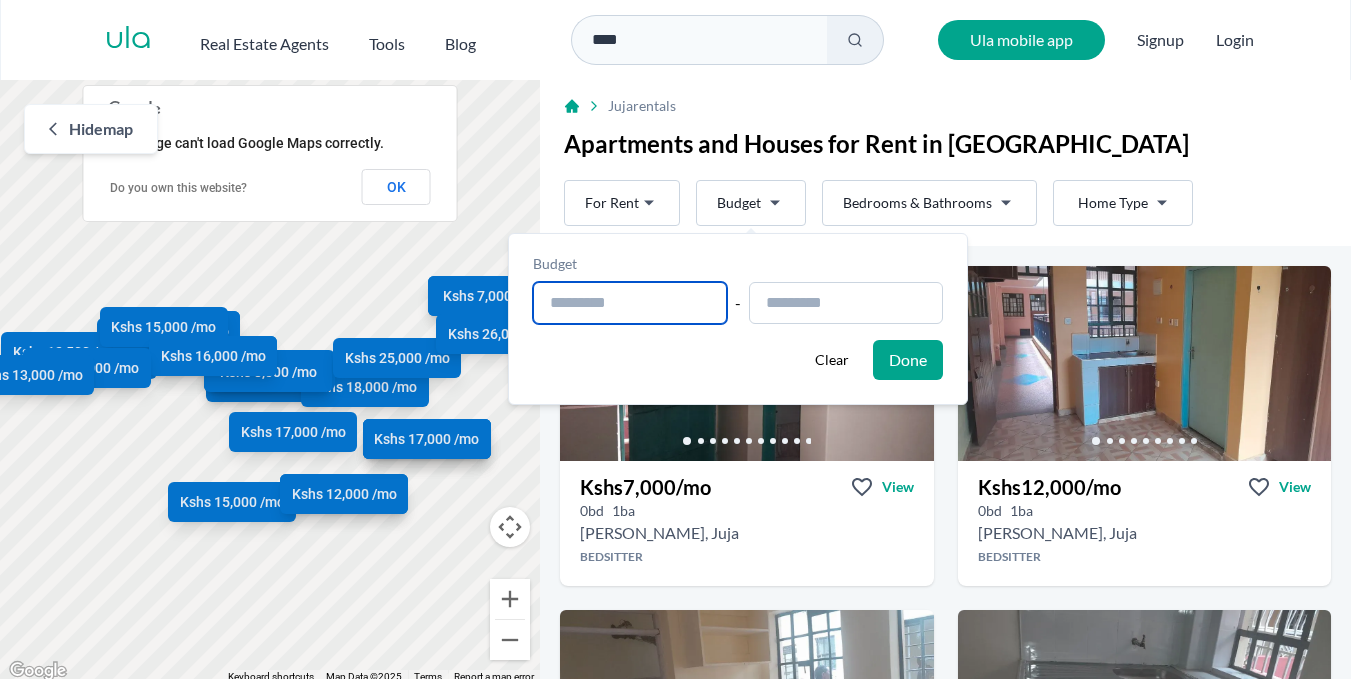 click at bounding box center [630, 303] 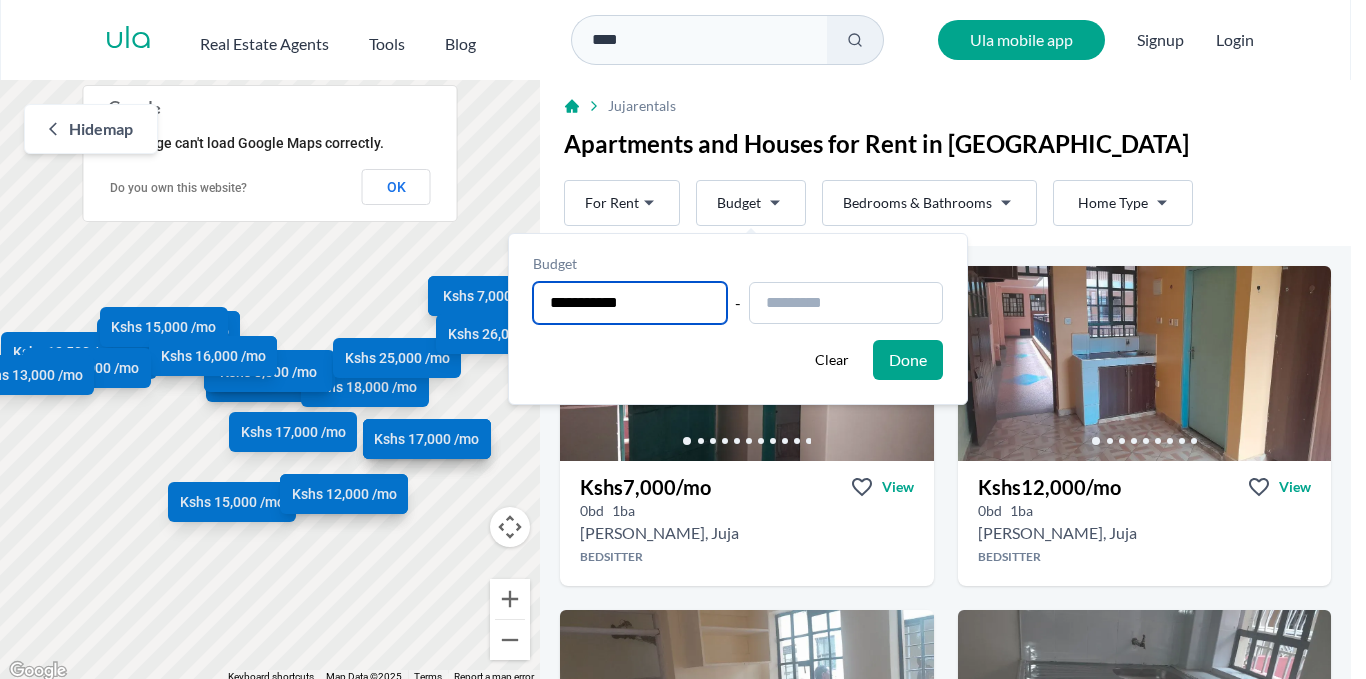 type on "**********" 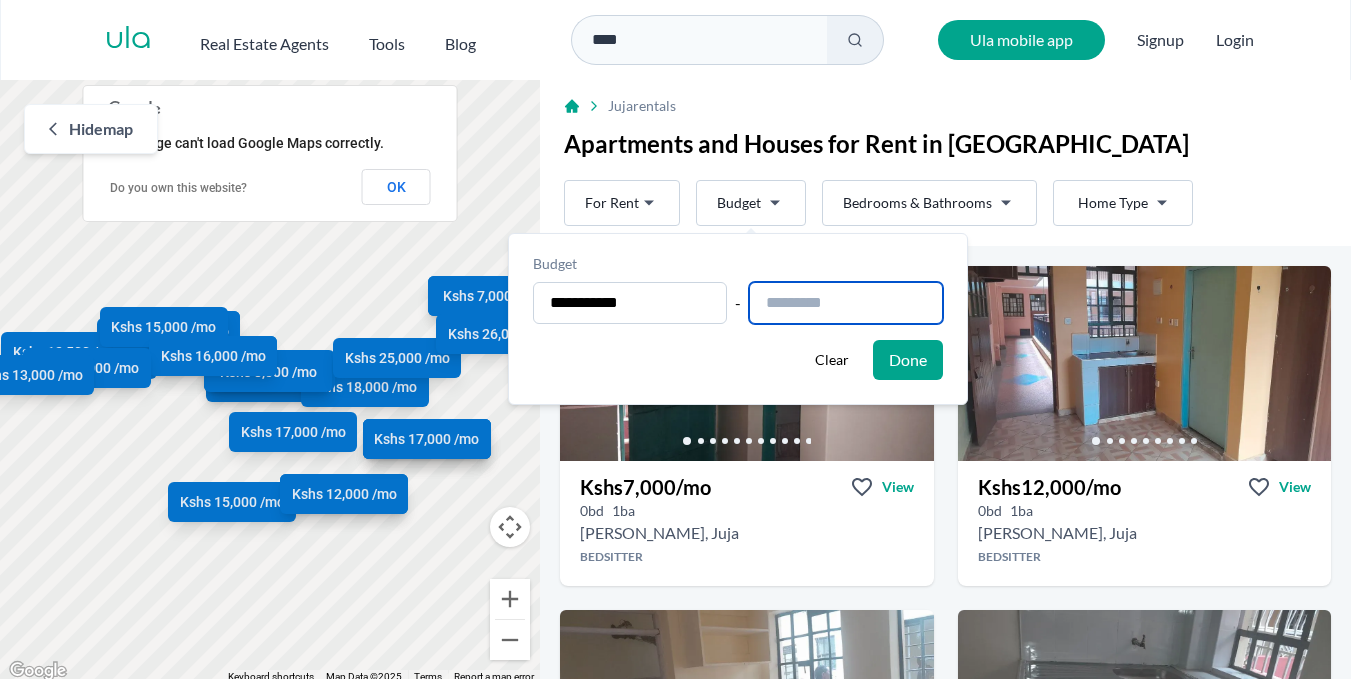 click at bounding box center (846, 303) 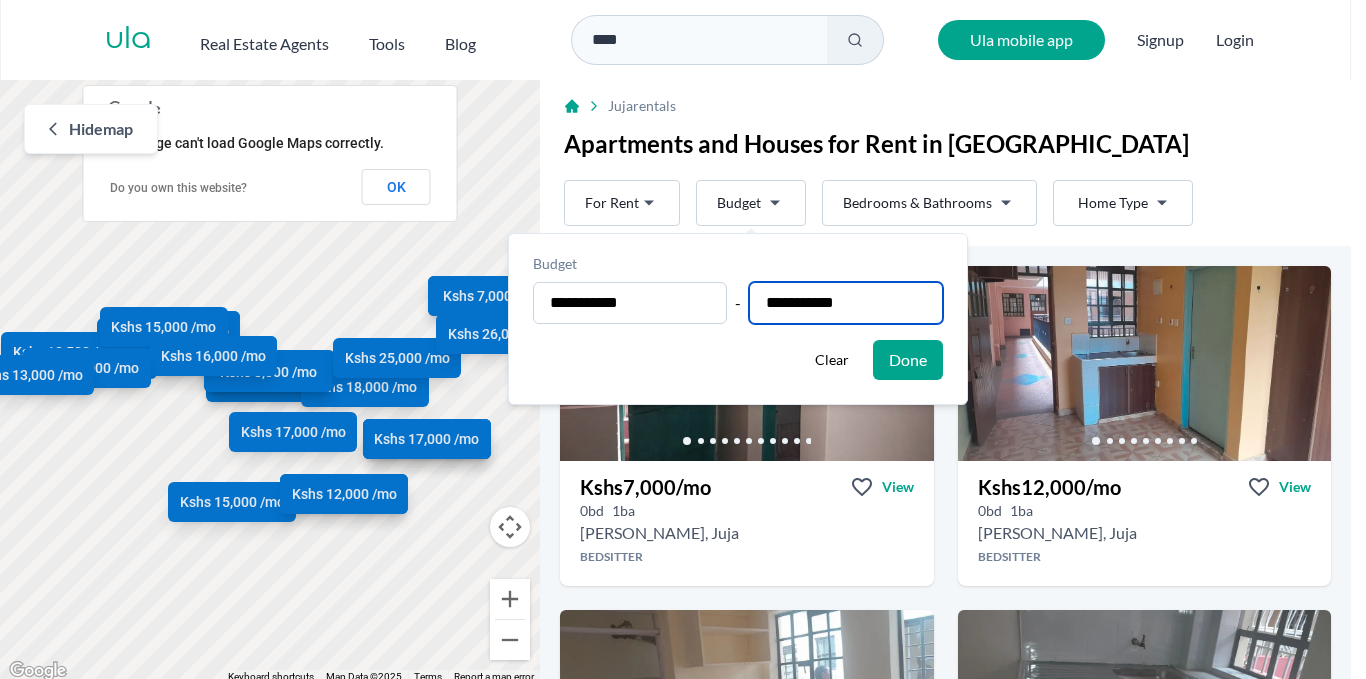 type on "**********" 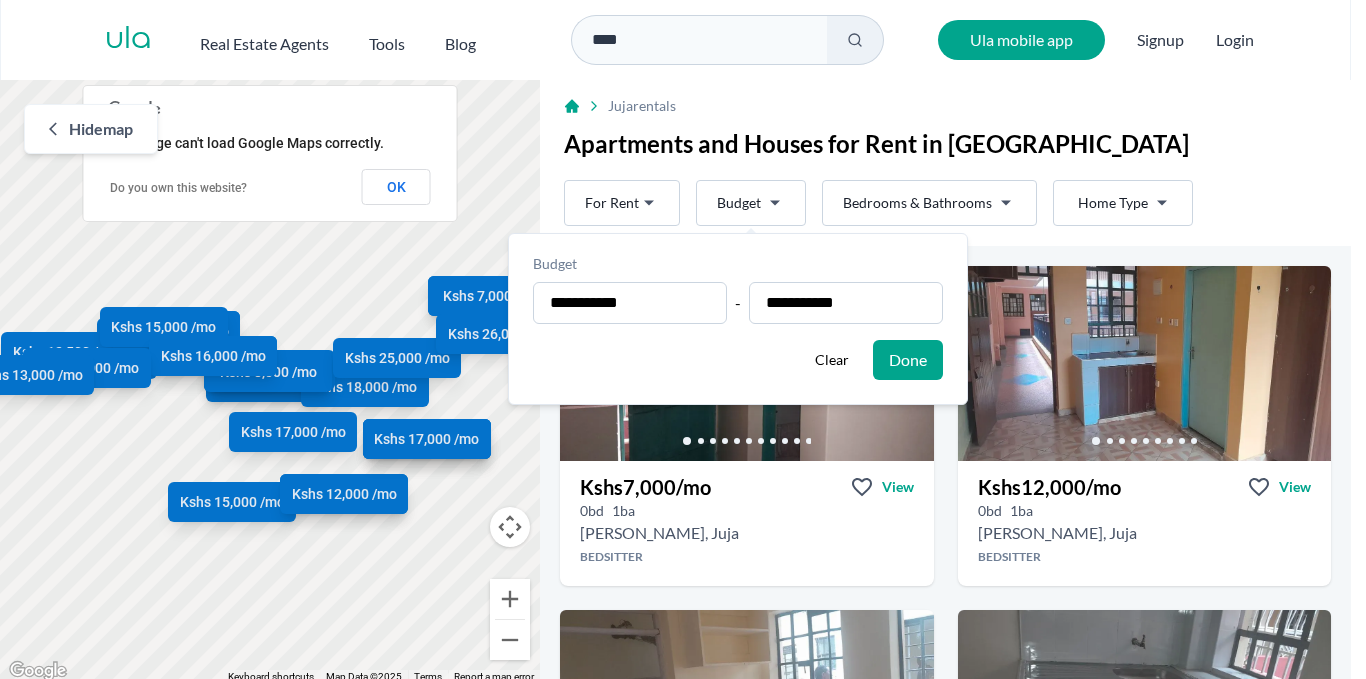 click on "Done" at bounding box center (908, 360) 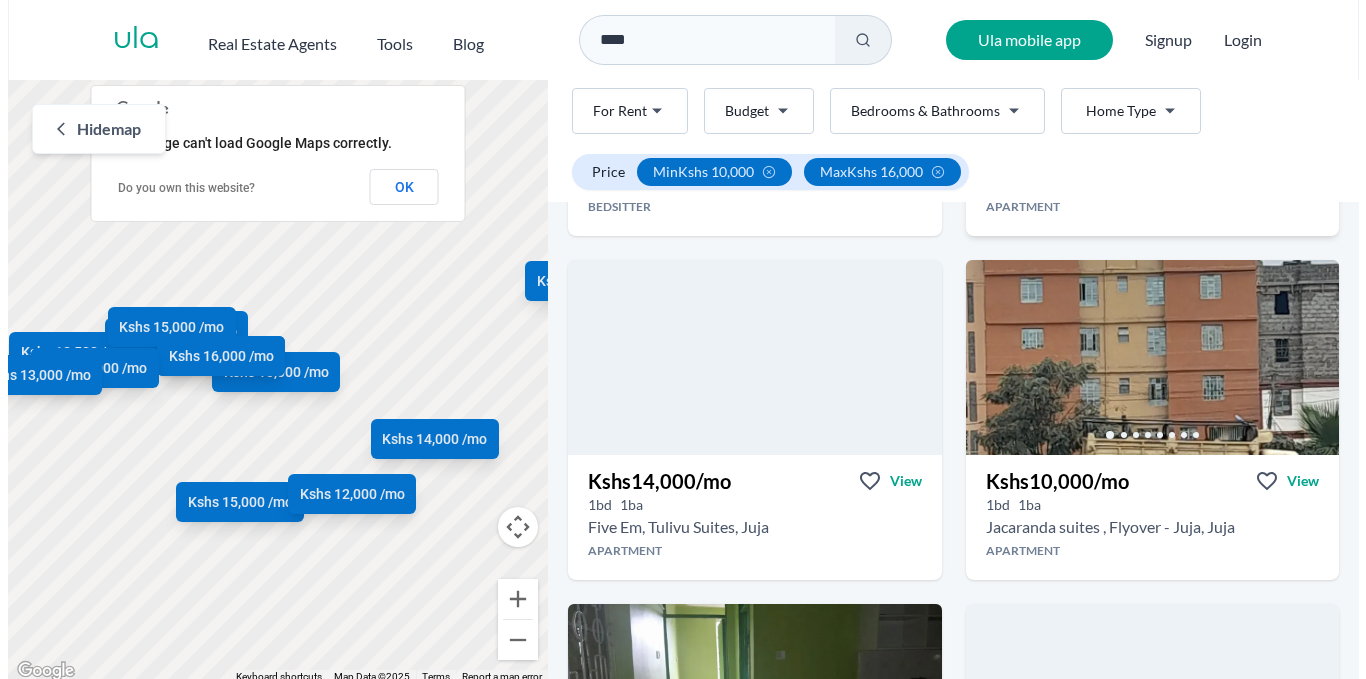 scroll, scrollTop: 399, scrollLeft: 0, axis: vertical 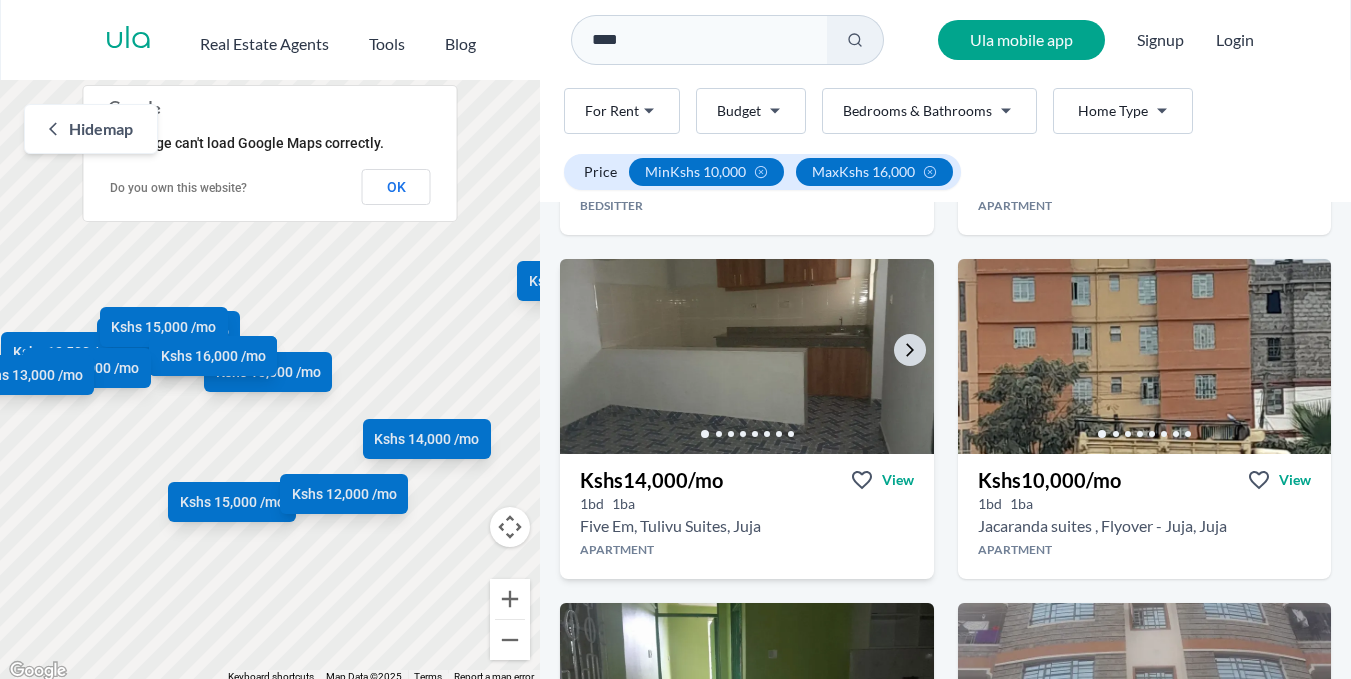 click at bounding box center [747, 356] 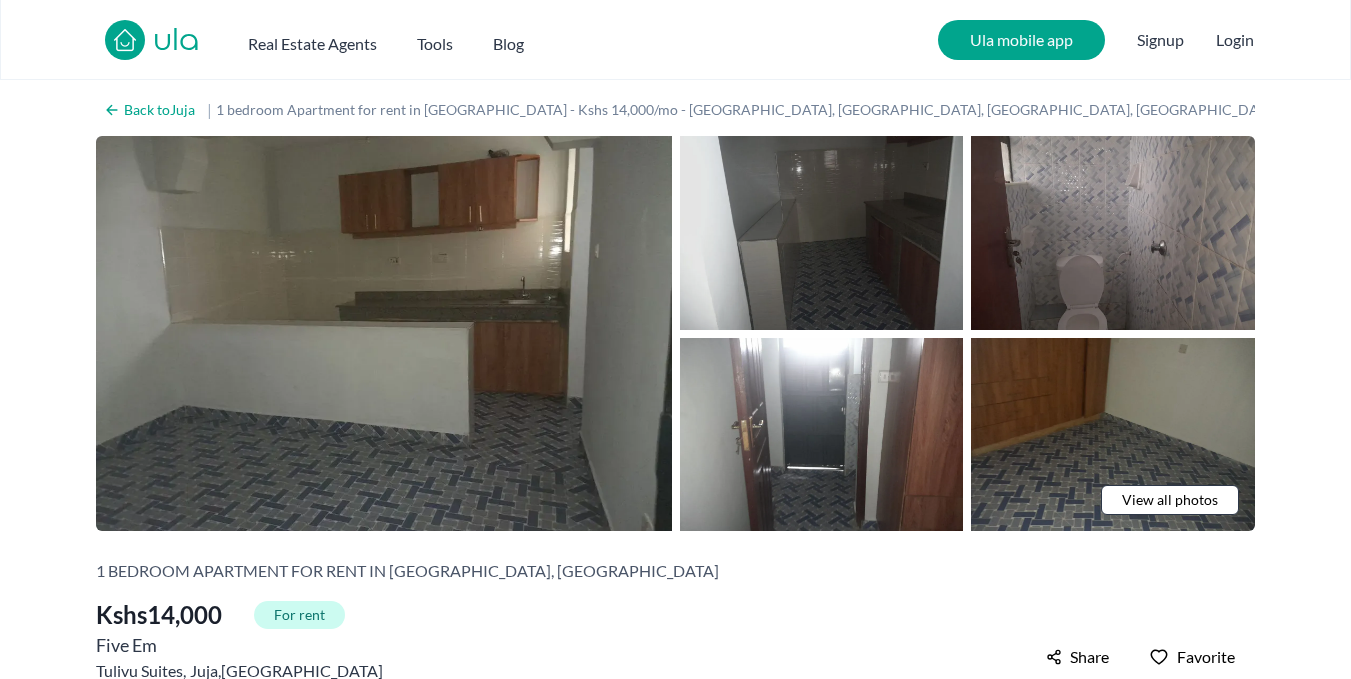 click at bounding box center (822, 233) 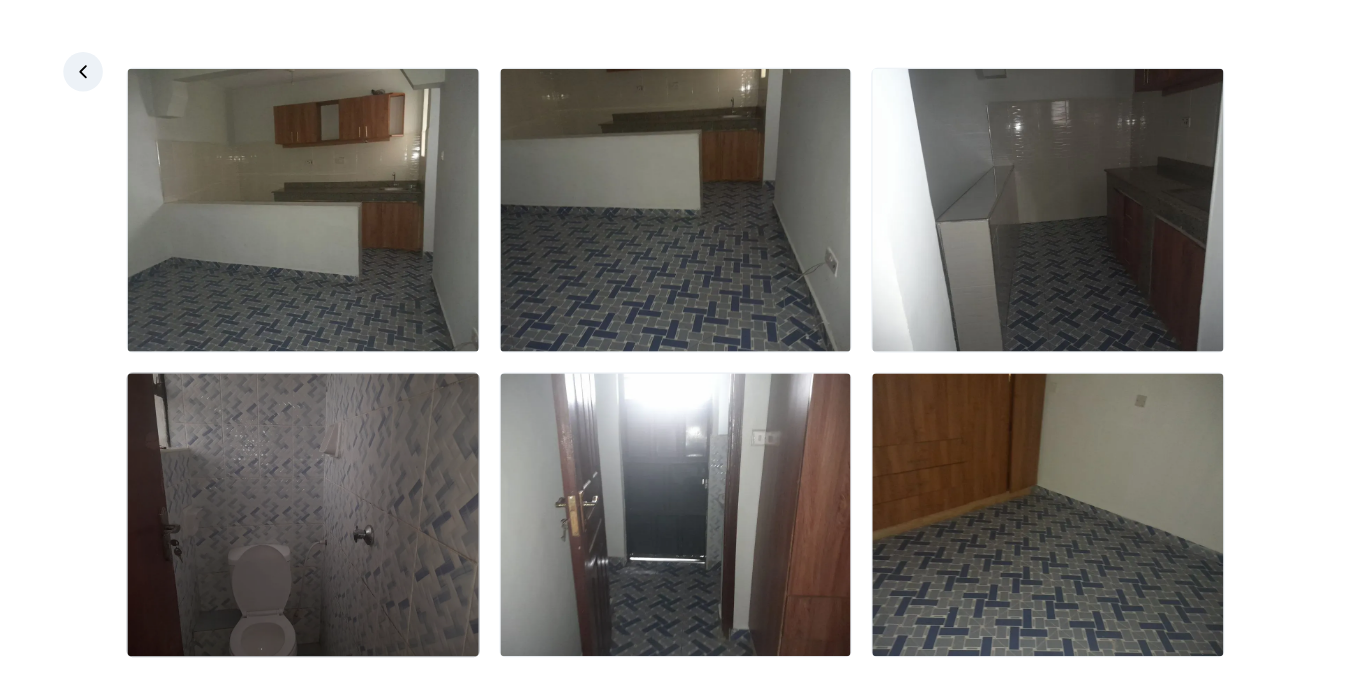 scroll, scrollTop: 0, scrollLeft: 0, axis: both 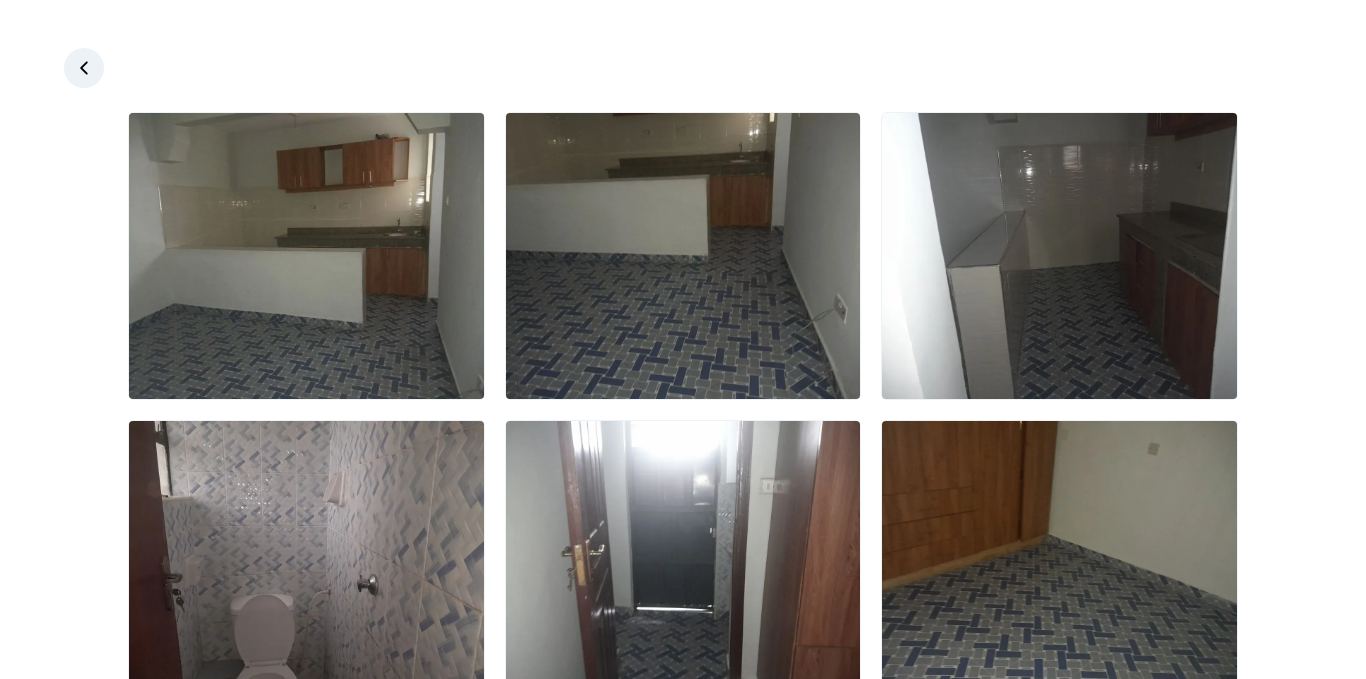 click at bounding box center (84, 68) 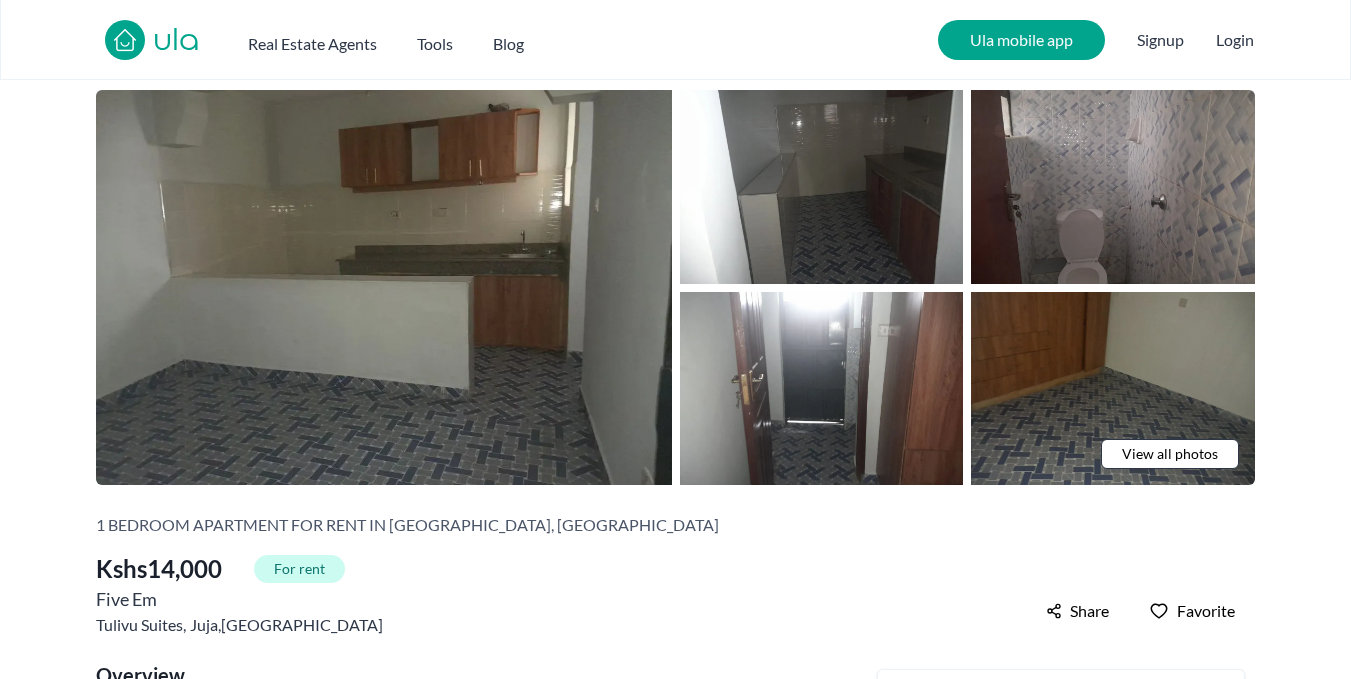 scroll, scrollTop: 0, scrollLeft: 0, axis: both 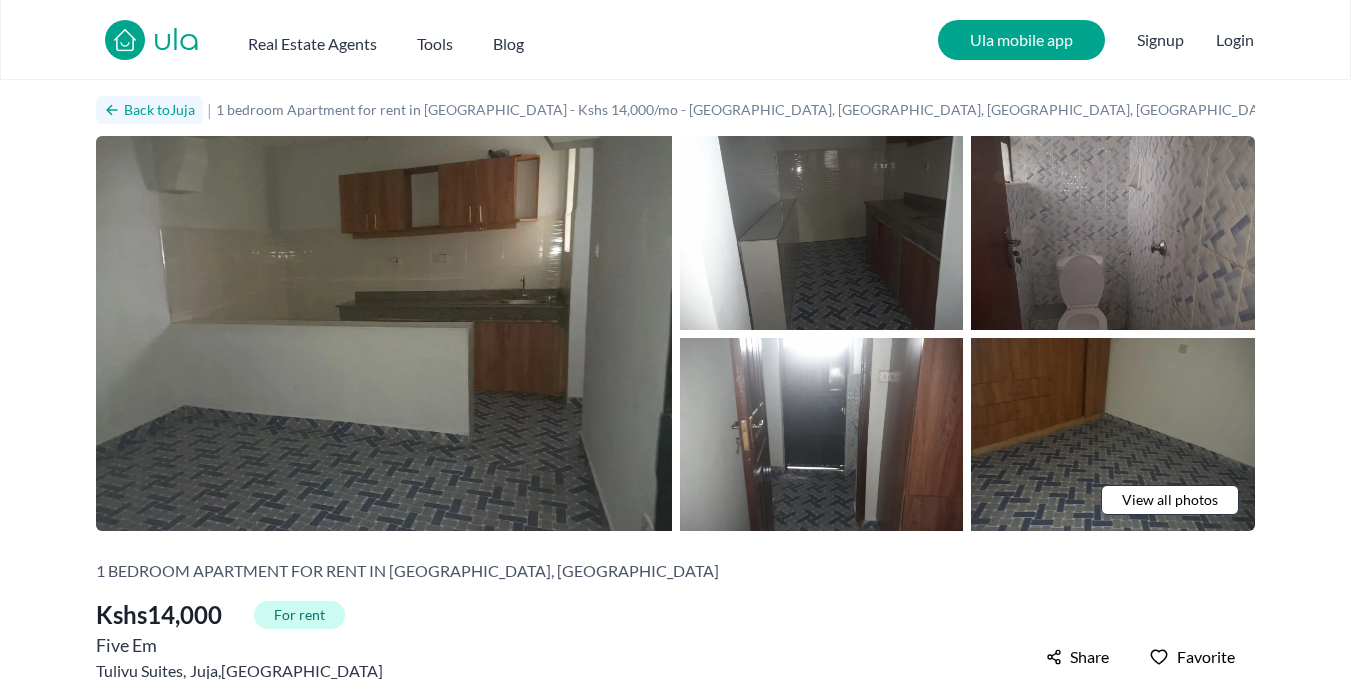 click on "Back to  Juja" at bounding box center [149, 110] 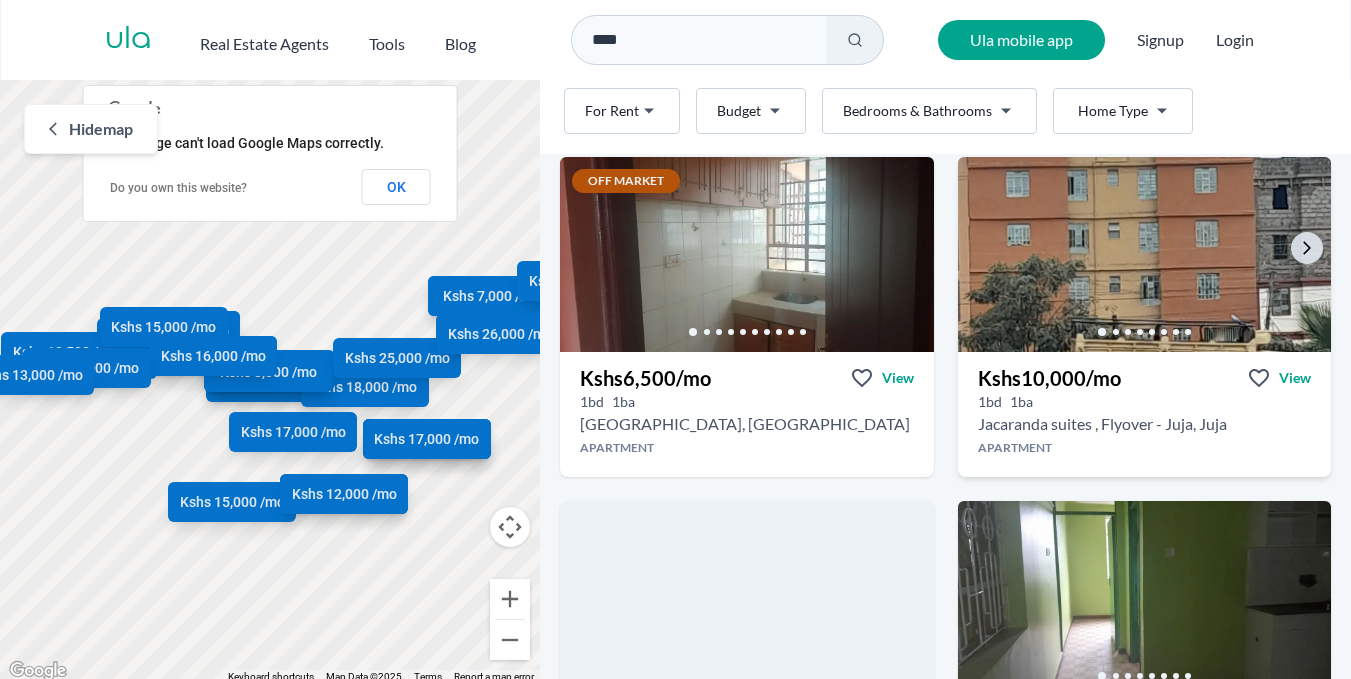 scroll, scrollTop: 1486, scrollLeft: 0, axis: vertical 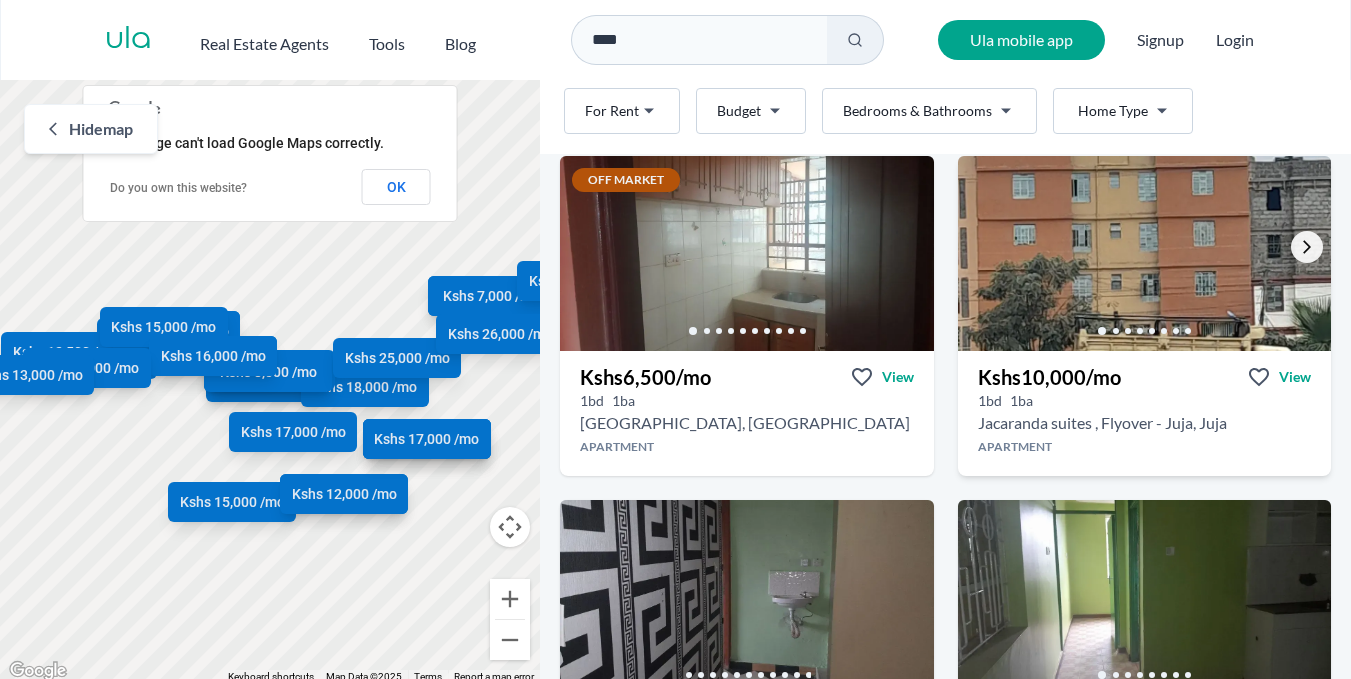 click 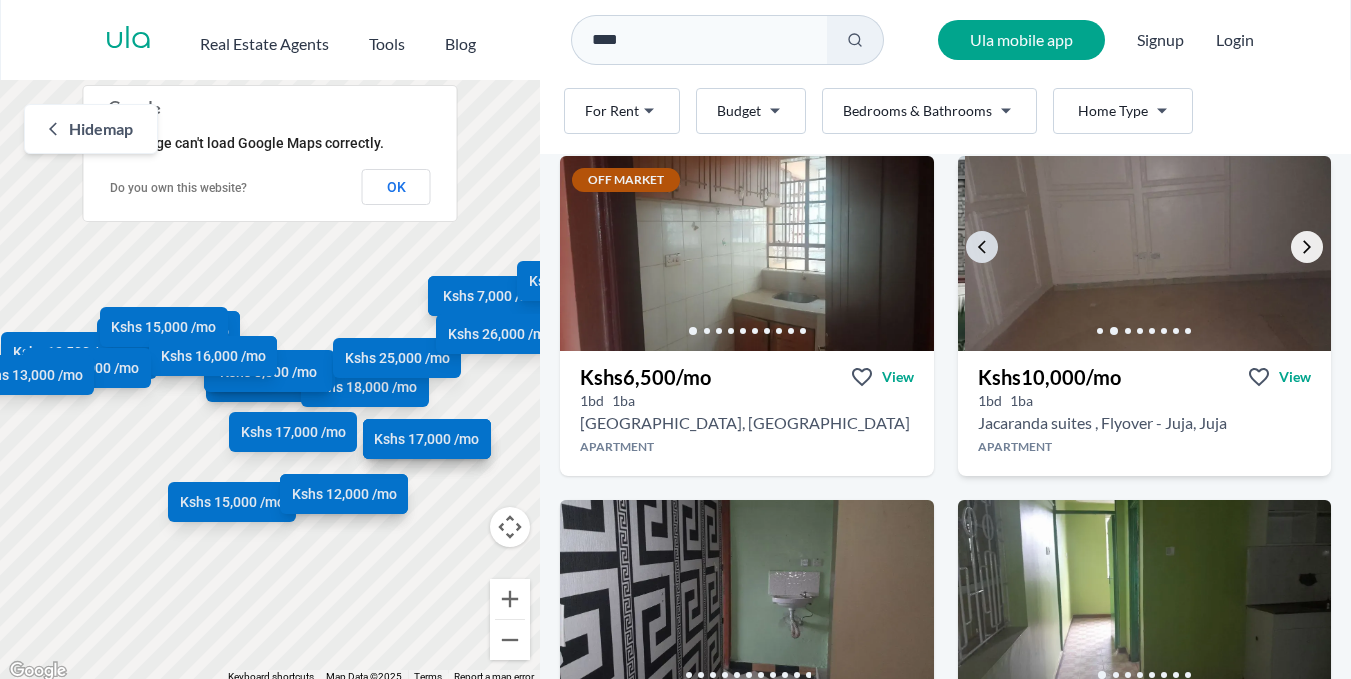click 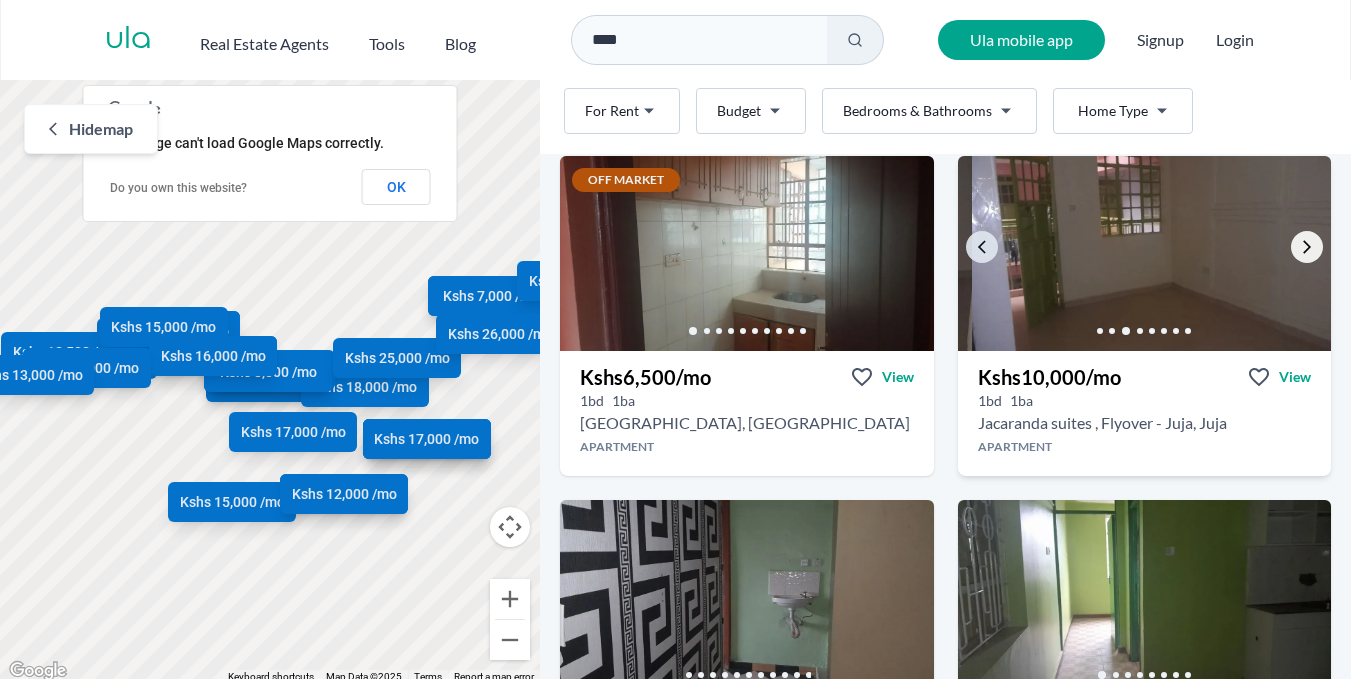 click 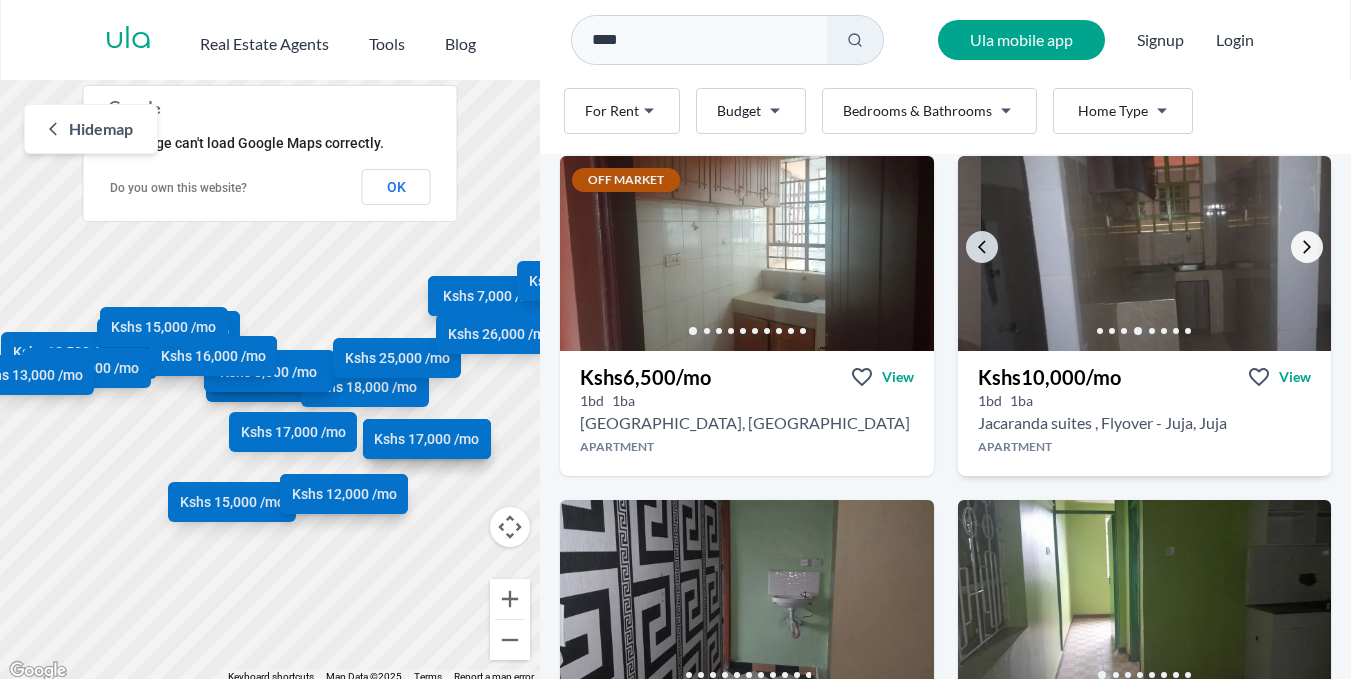 click 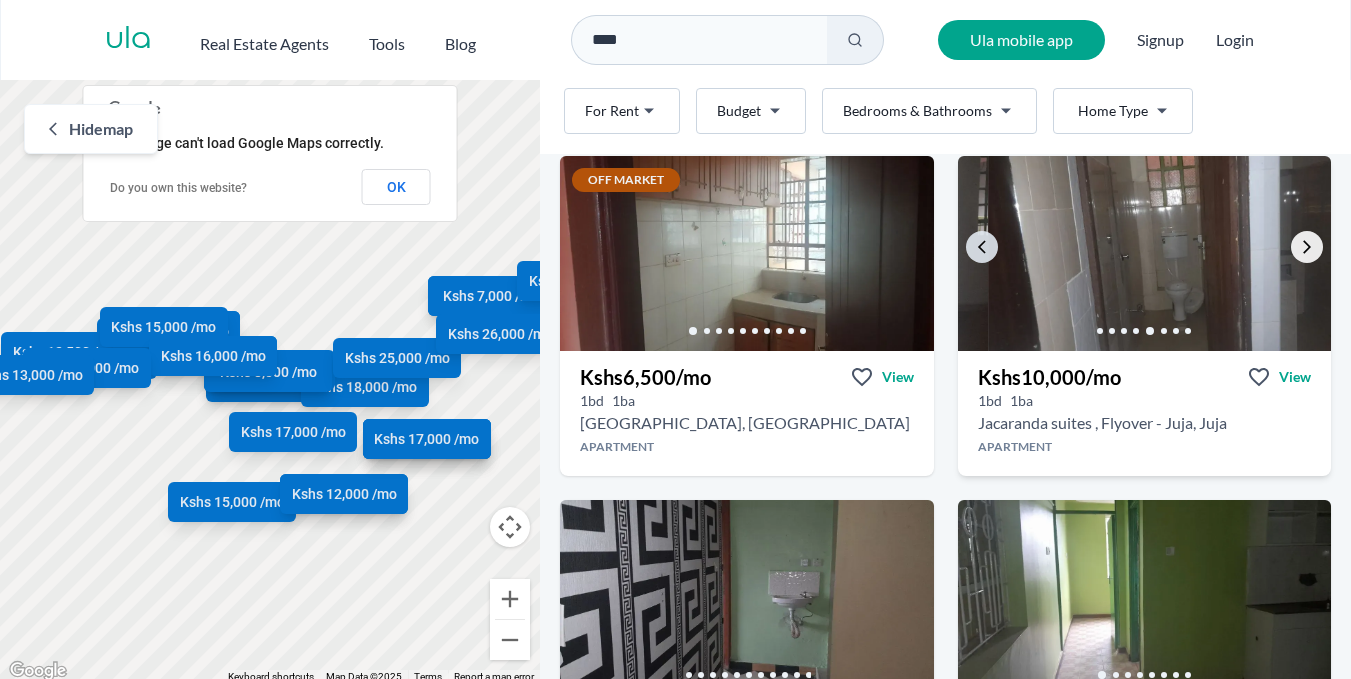 click 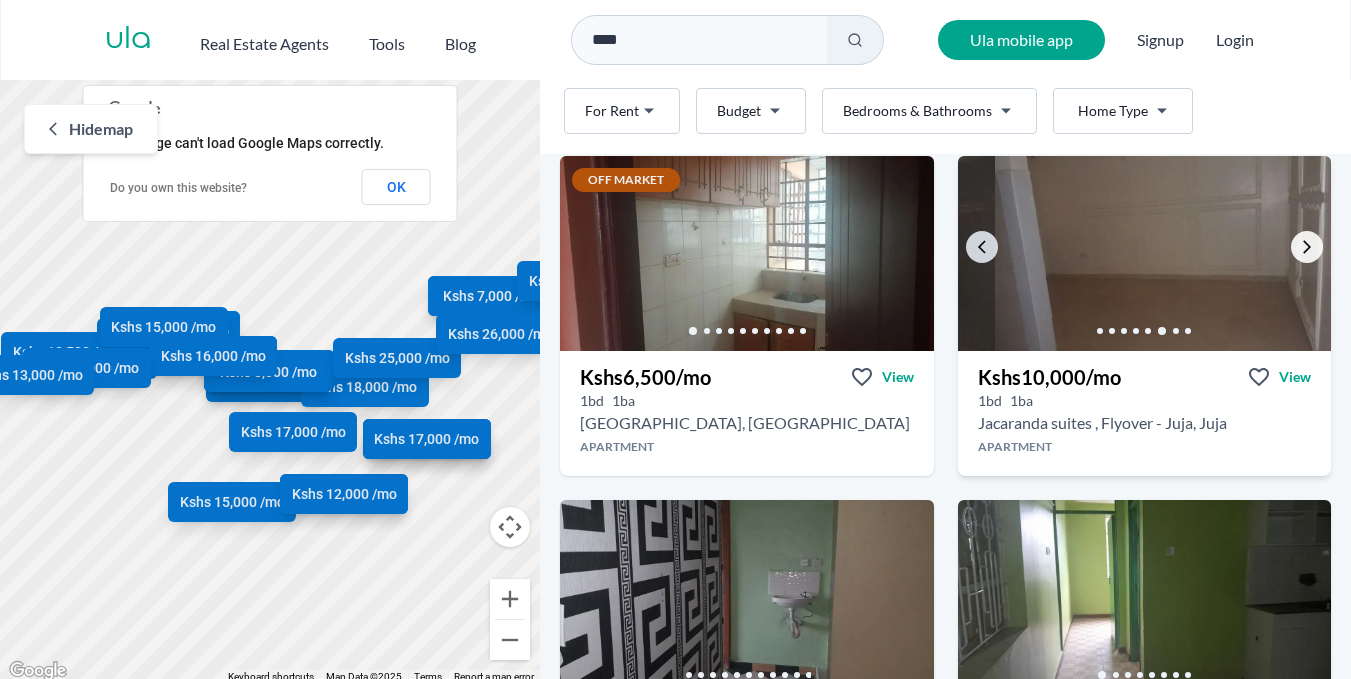 click 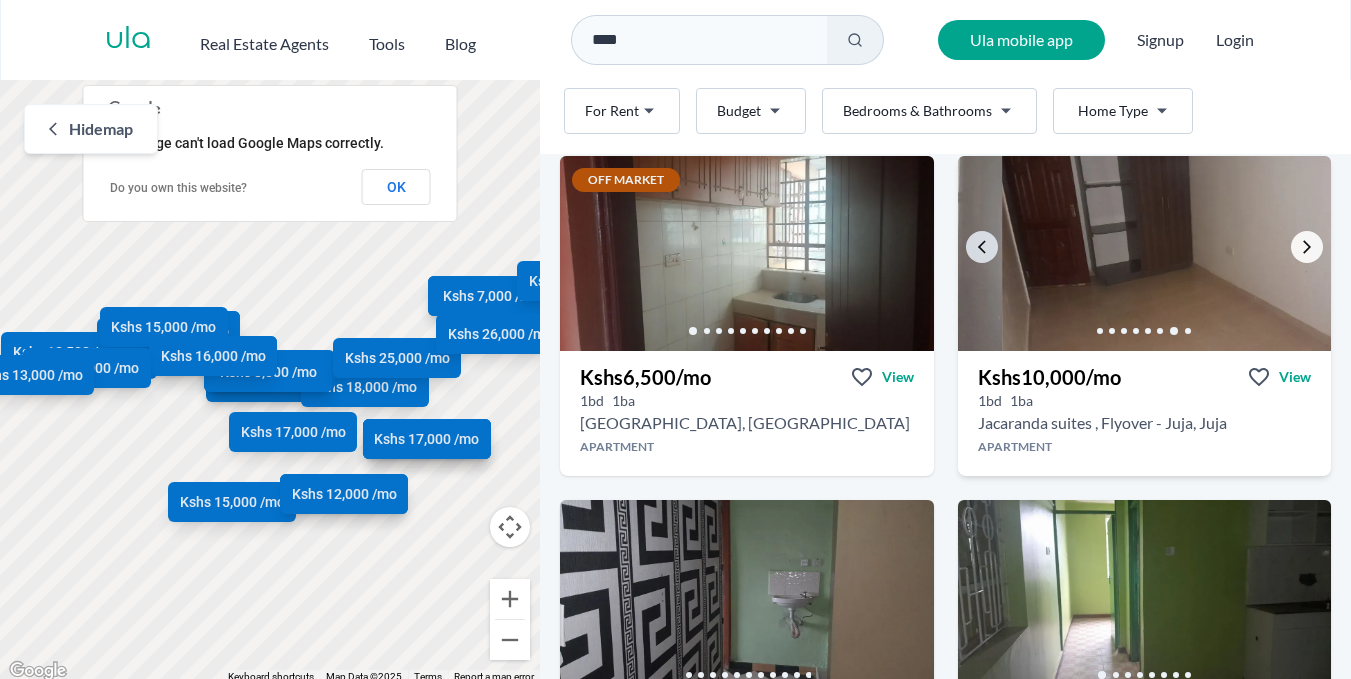 click 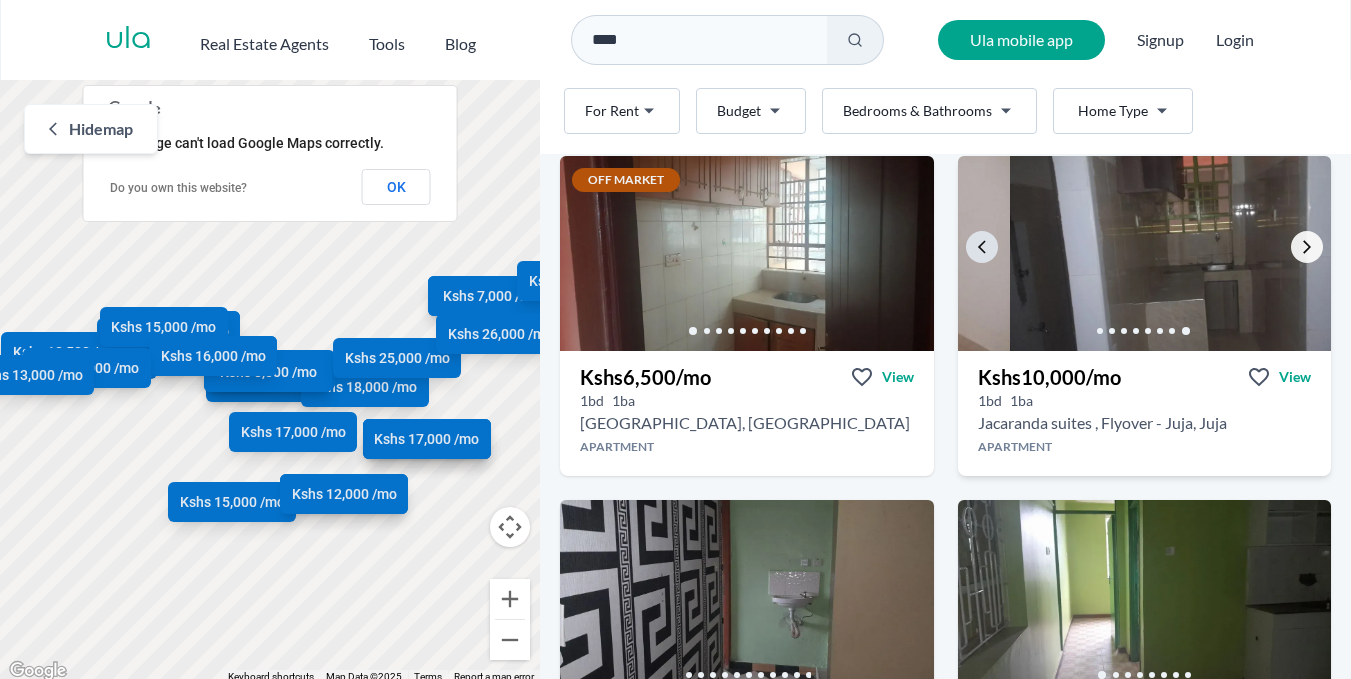 click 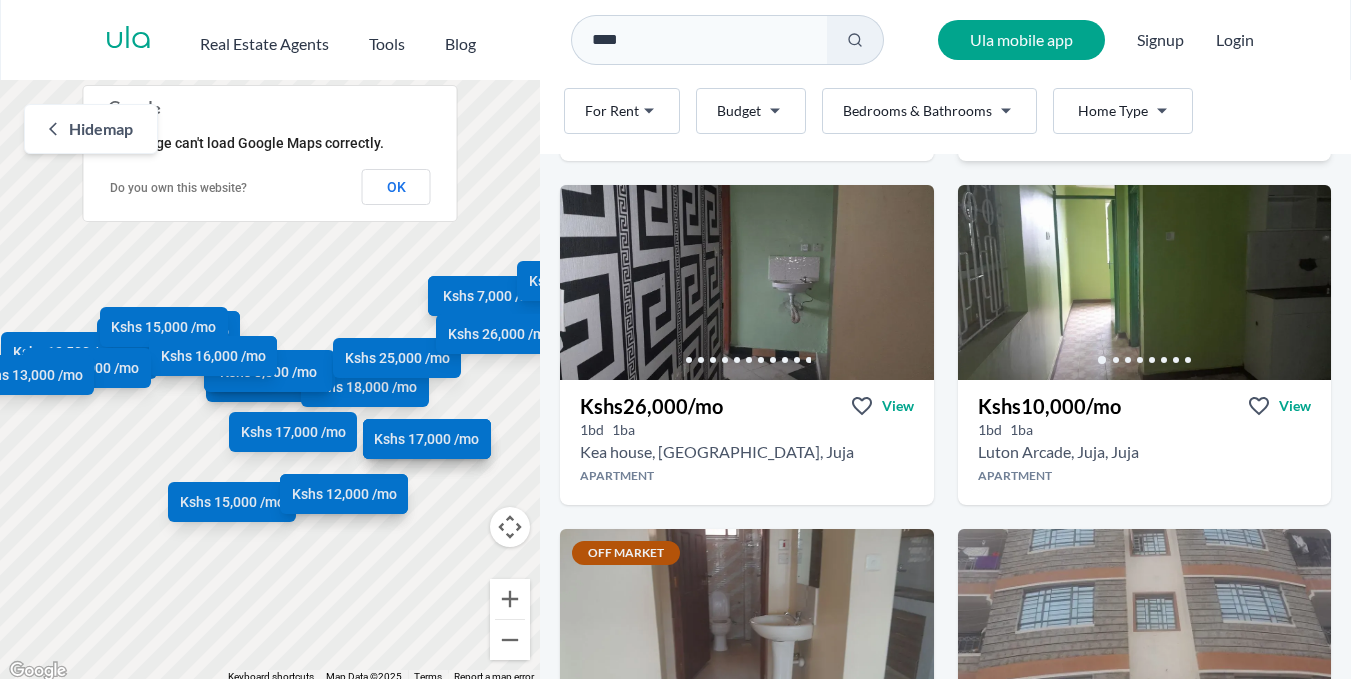 scroll, scrollTop: 1802, scrollLeft: 0, axis: vertical 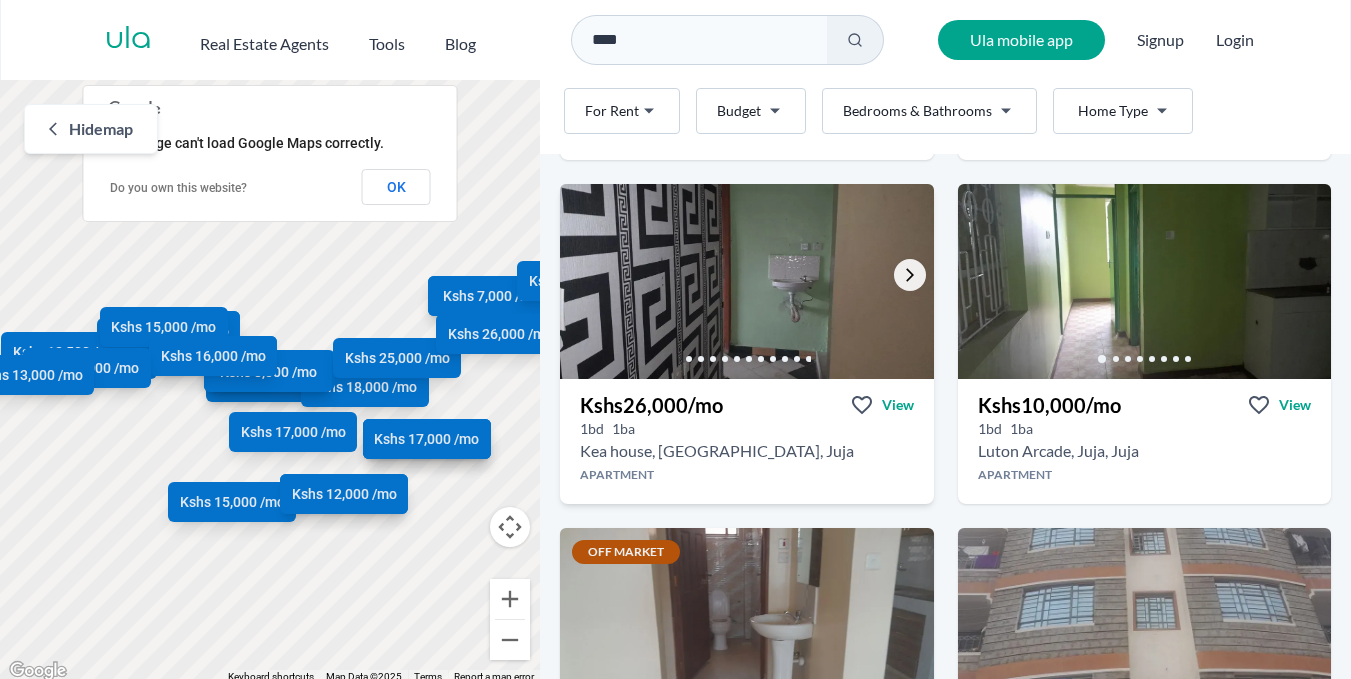 click 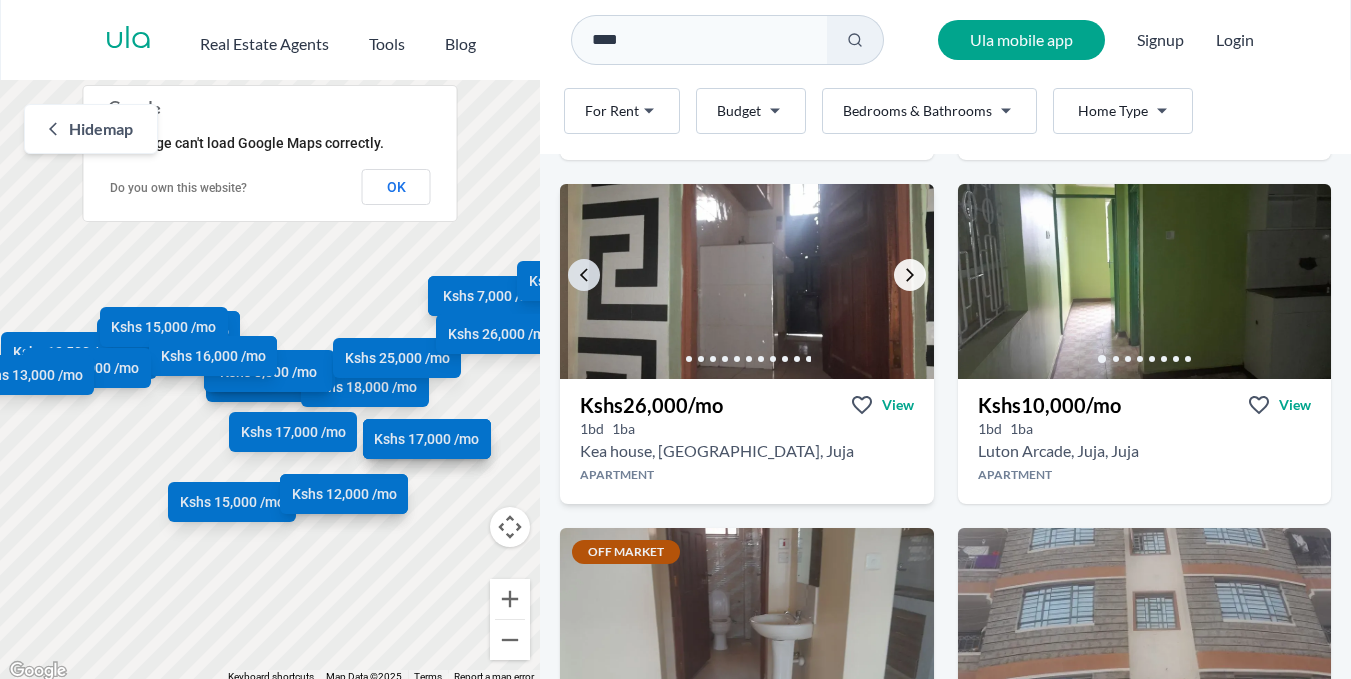 click 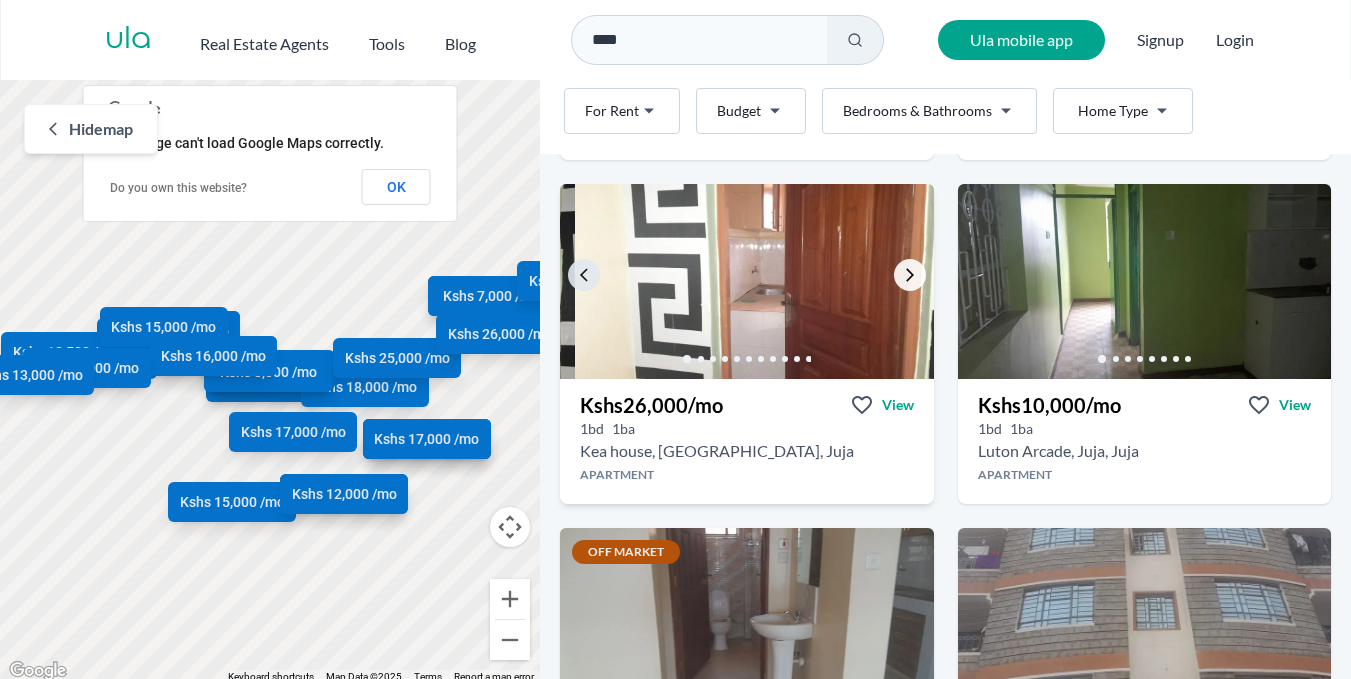 click 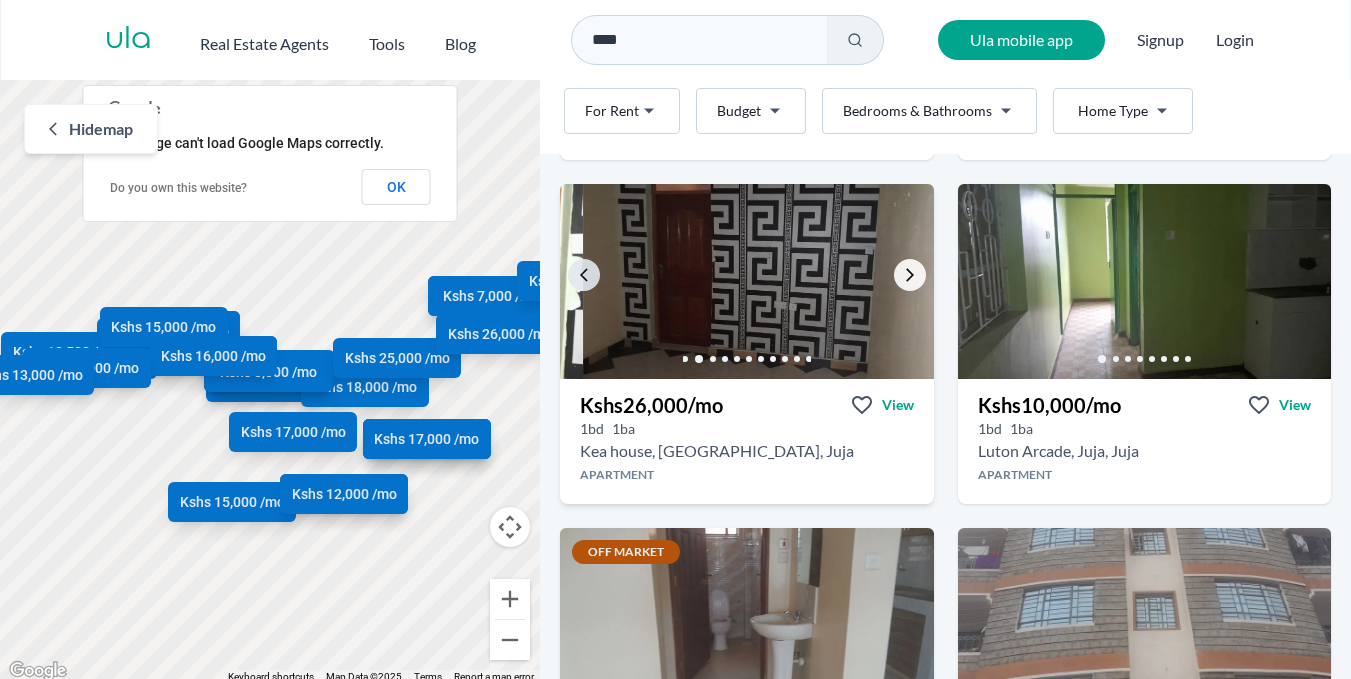 click 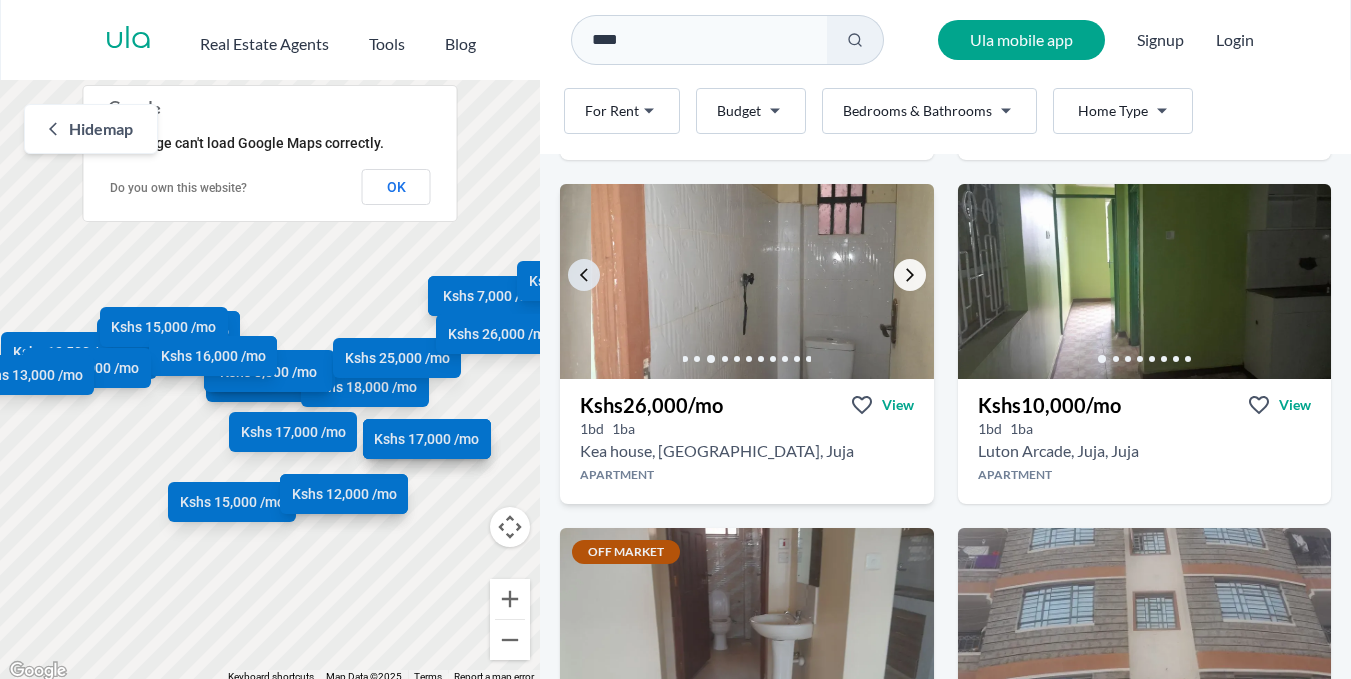 click 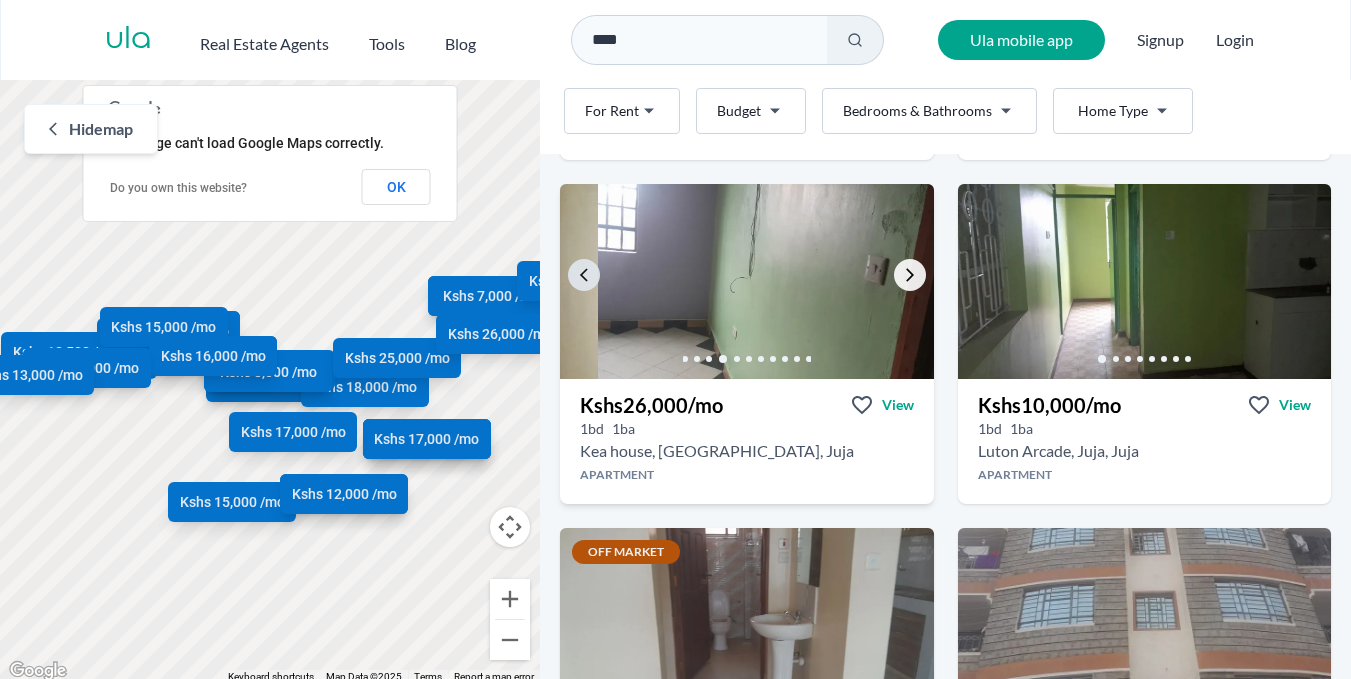 click 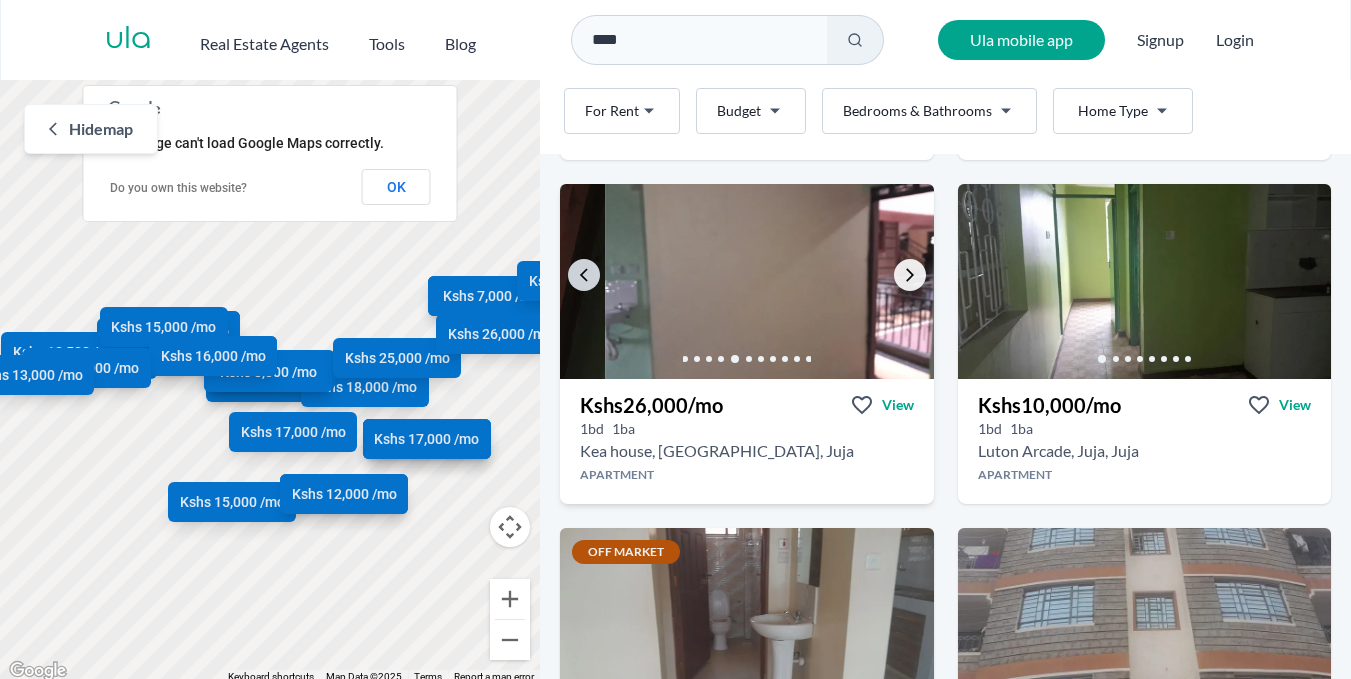click 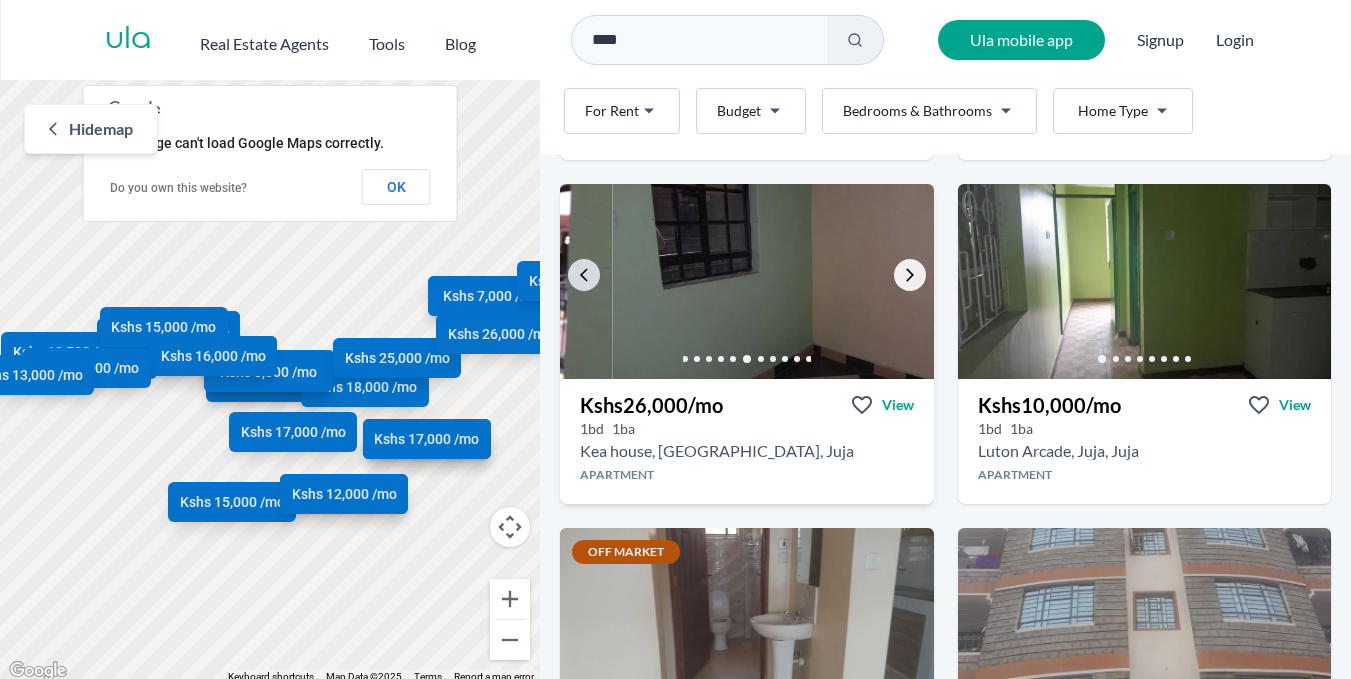 click 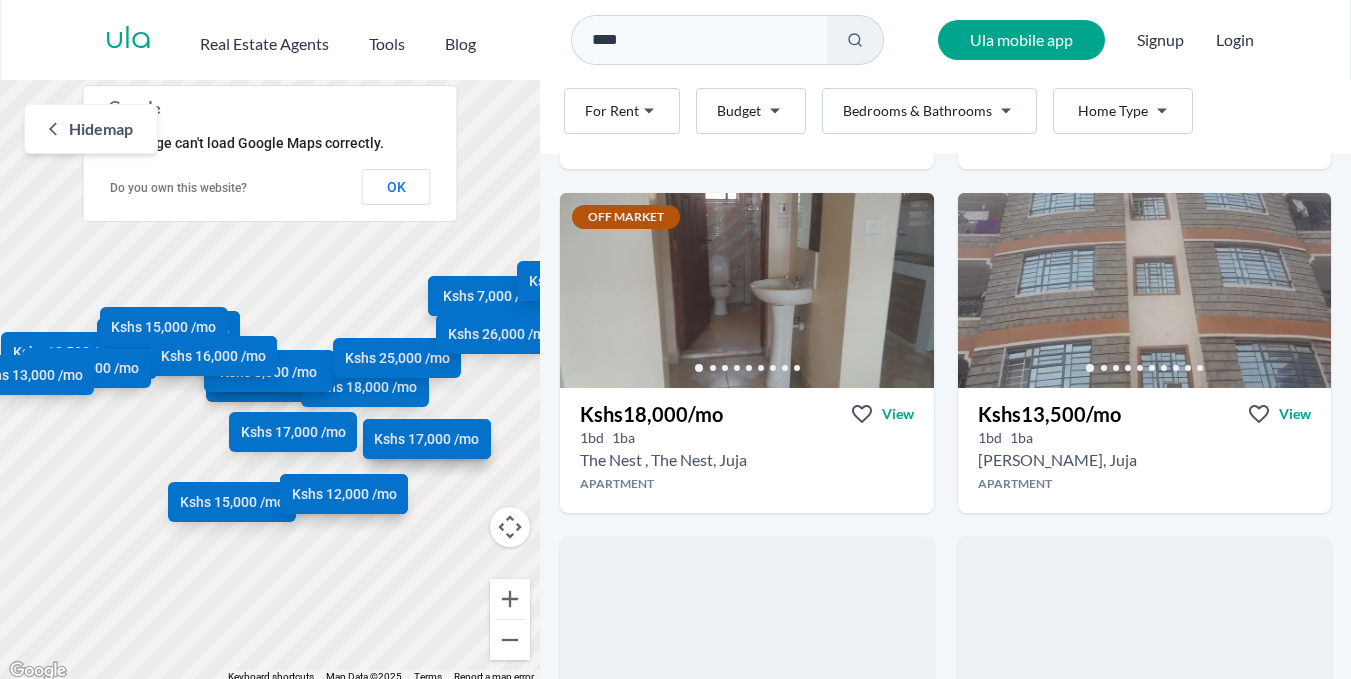 scroll, scrollTop: 2133, scrollLeft: 0, axis: vertical 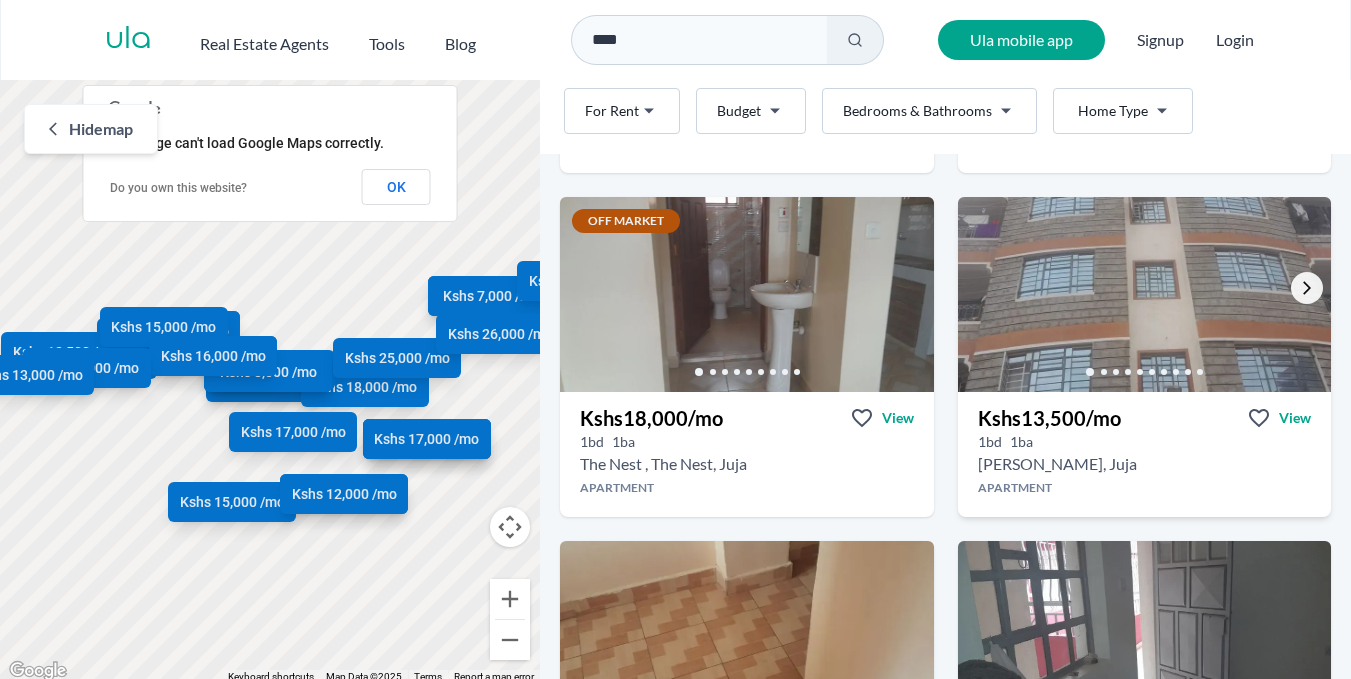 click 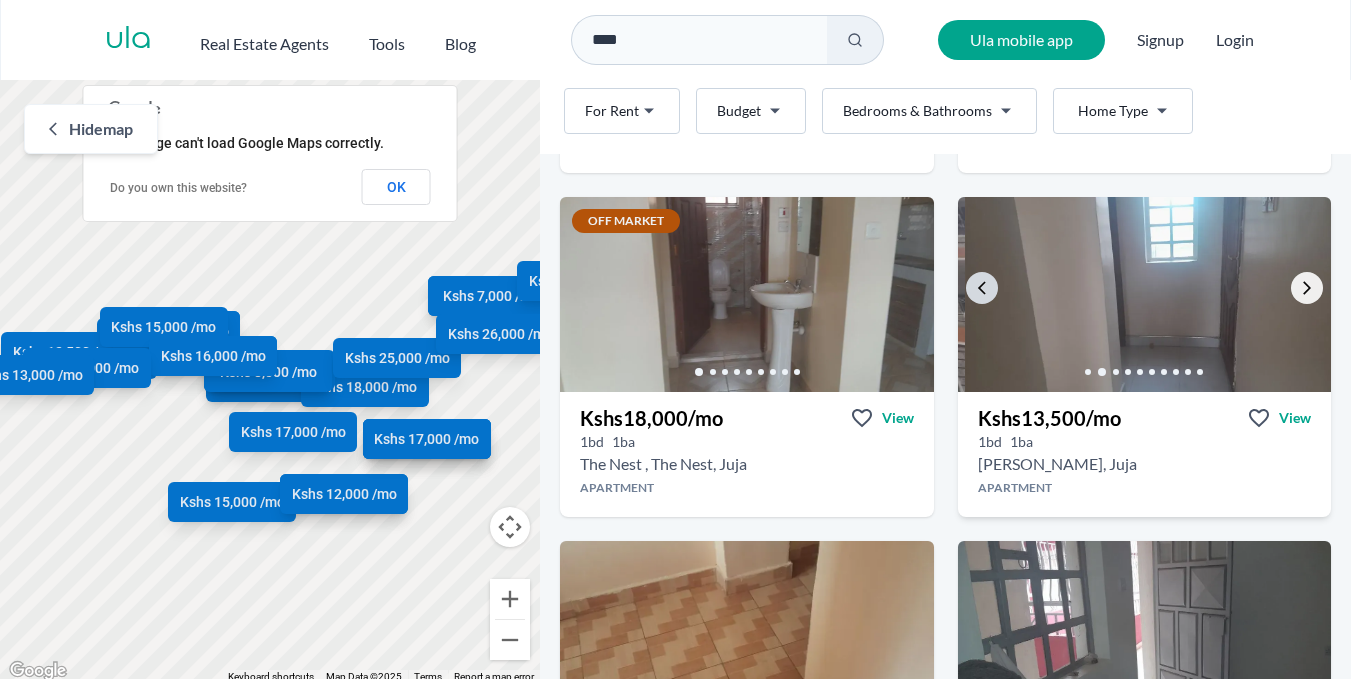 click 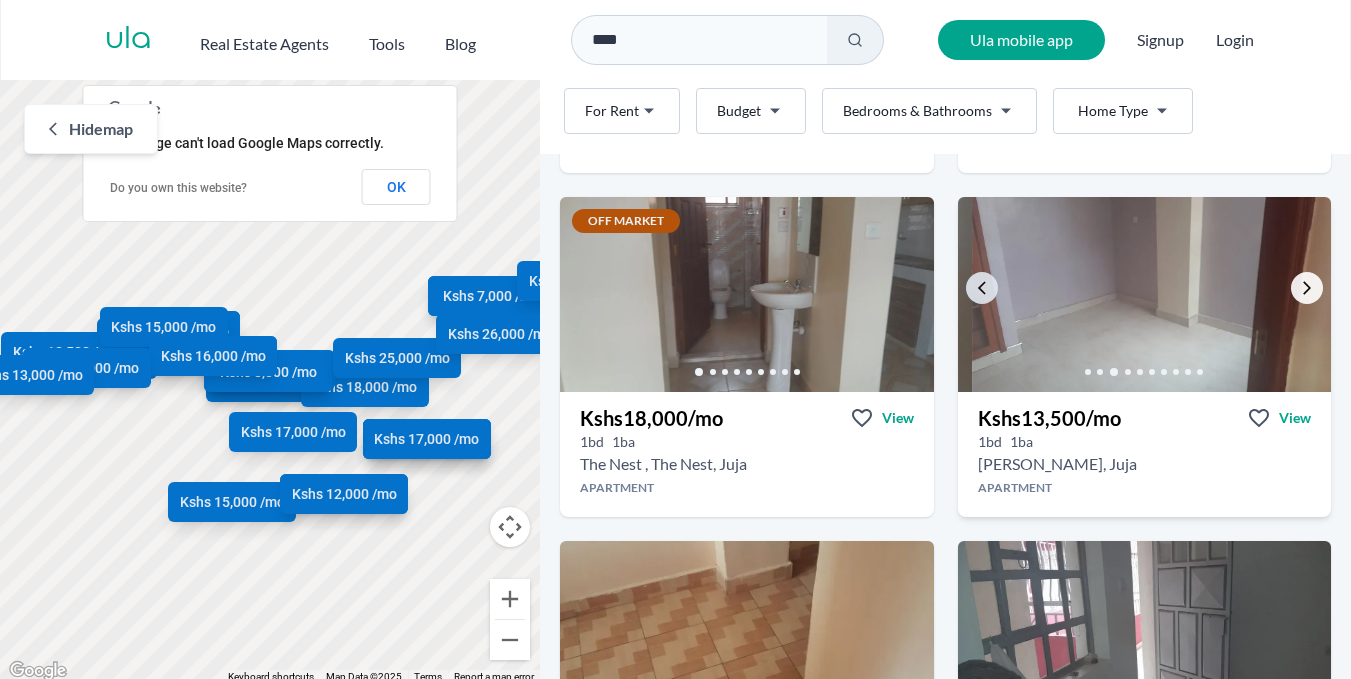 click 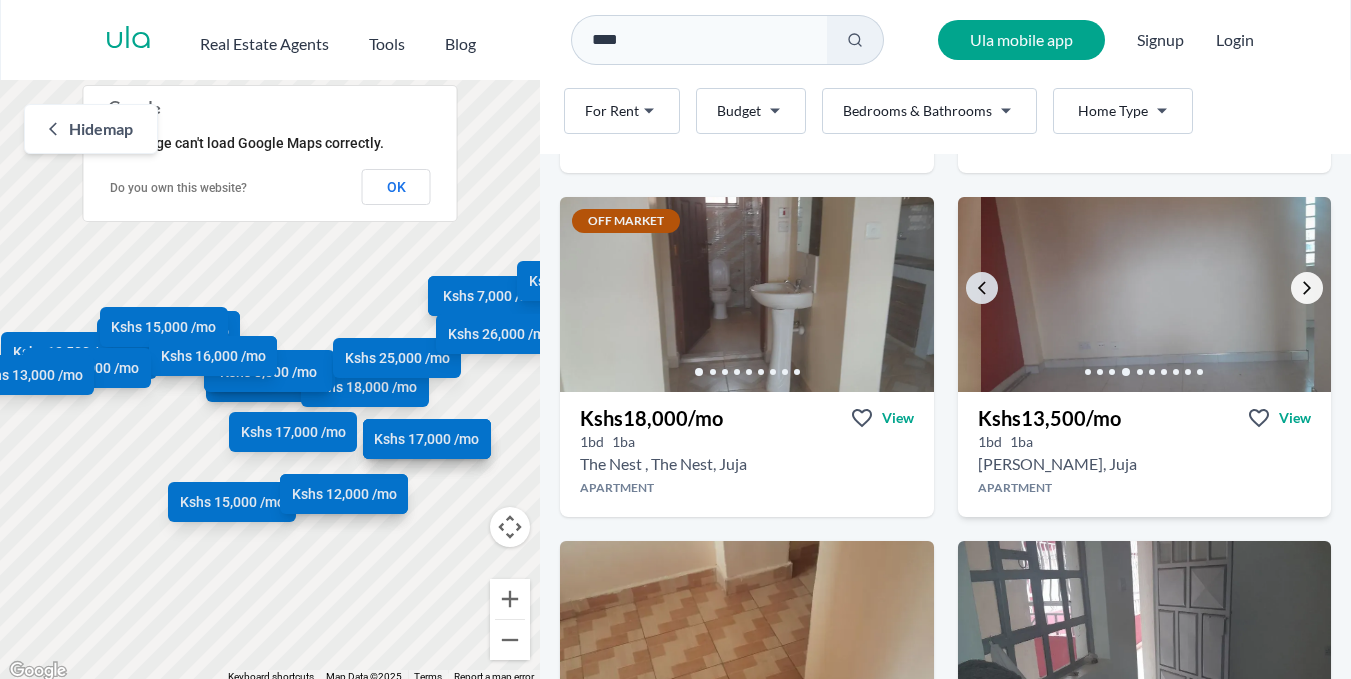 click 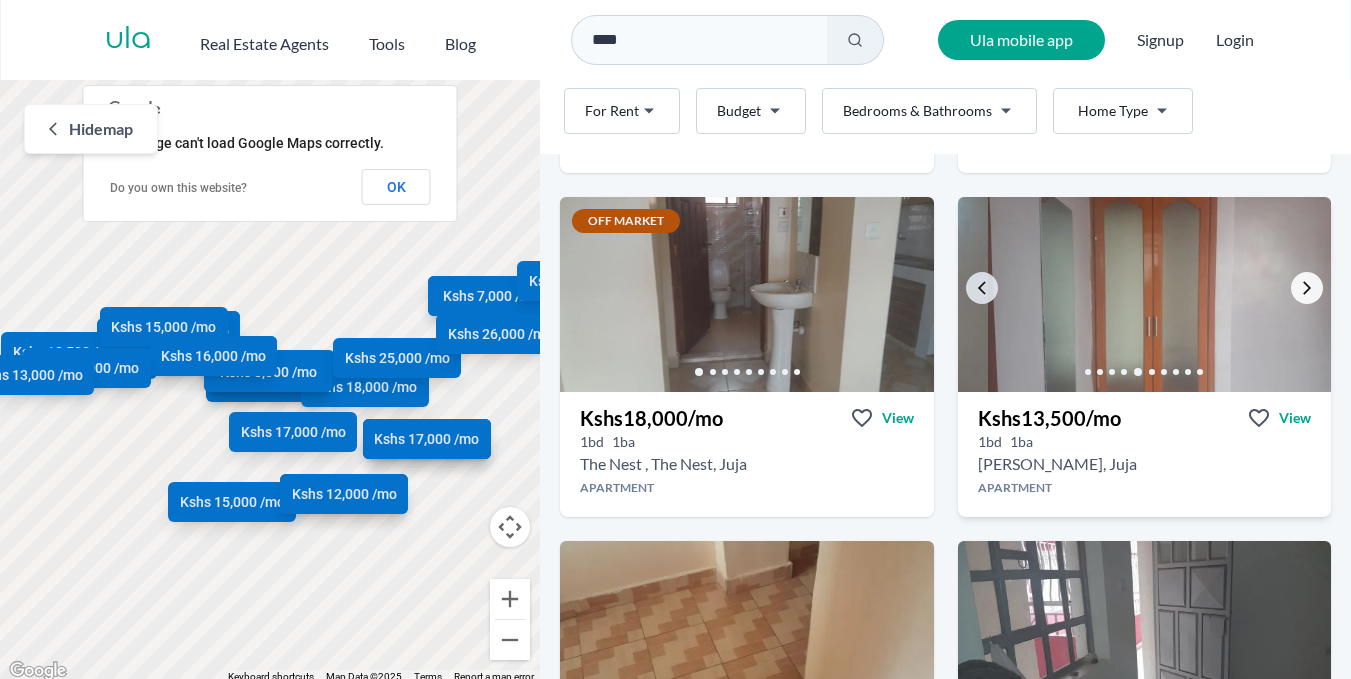 click 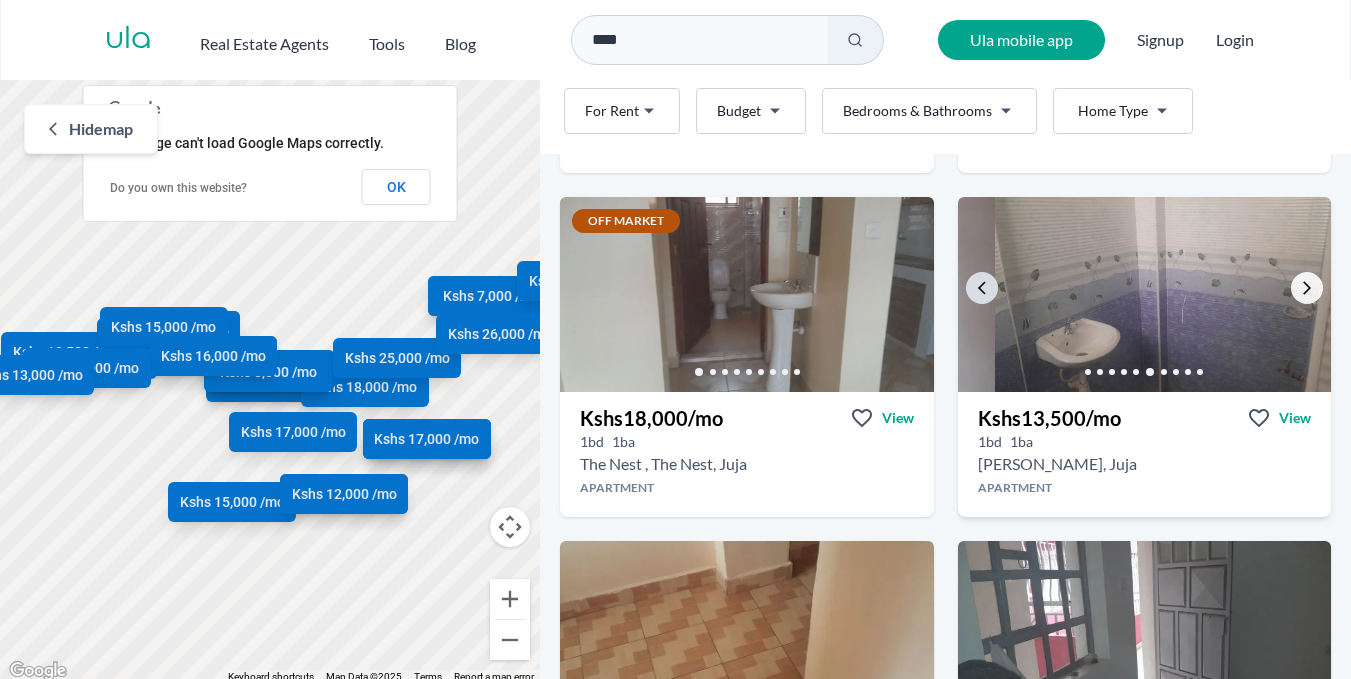 click 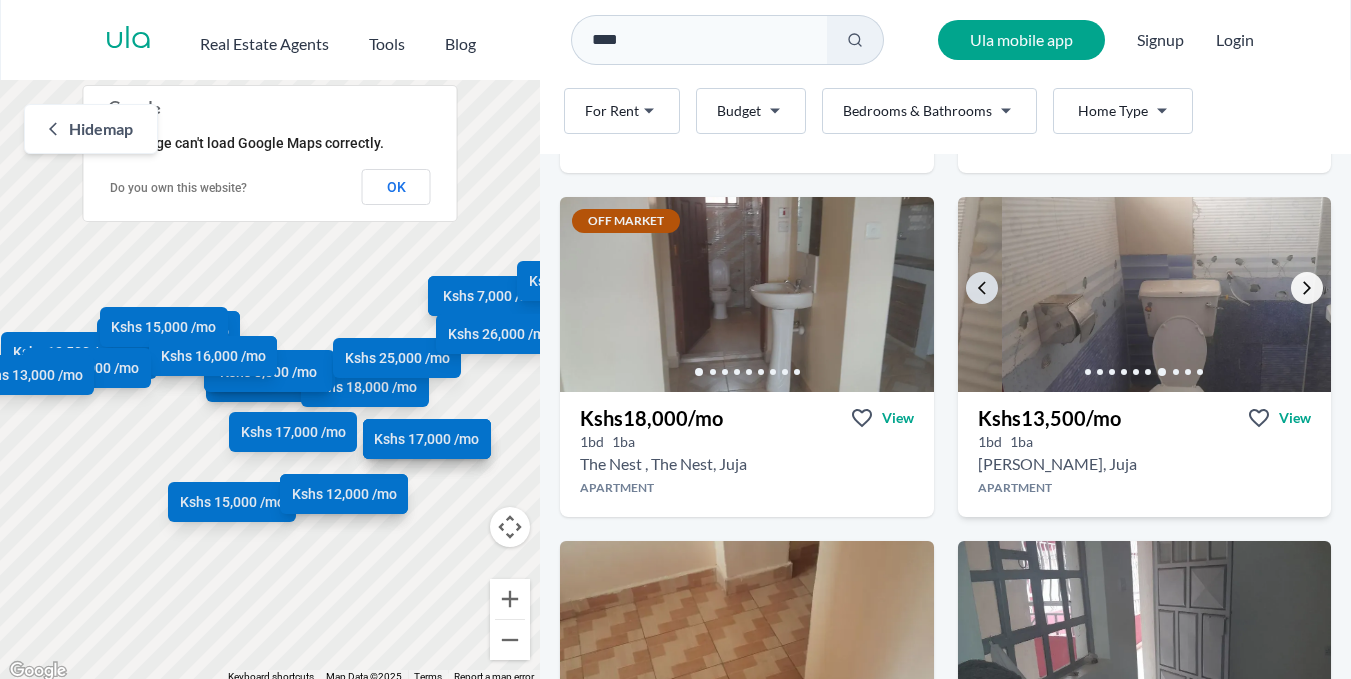 click 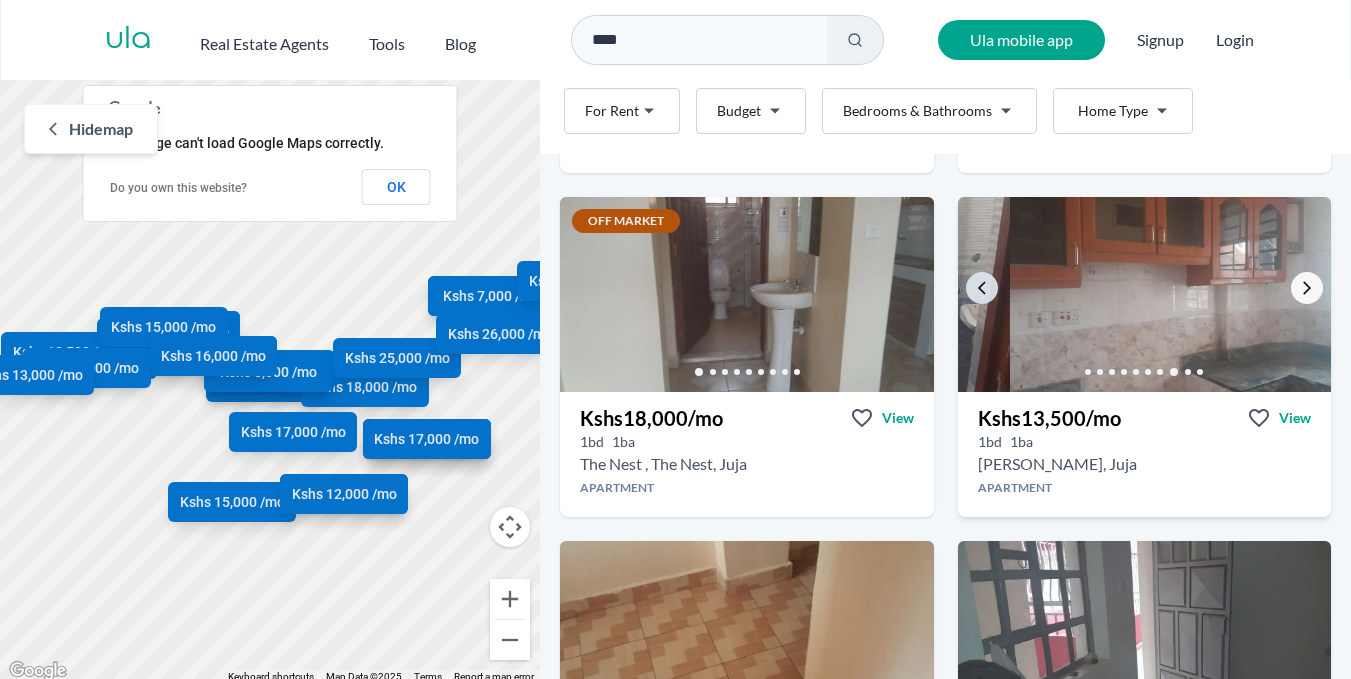 click 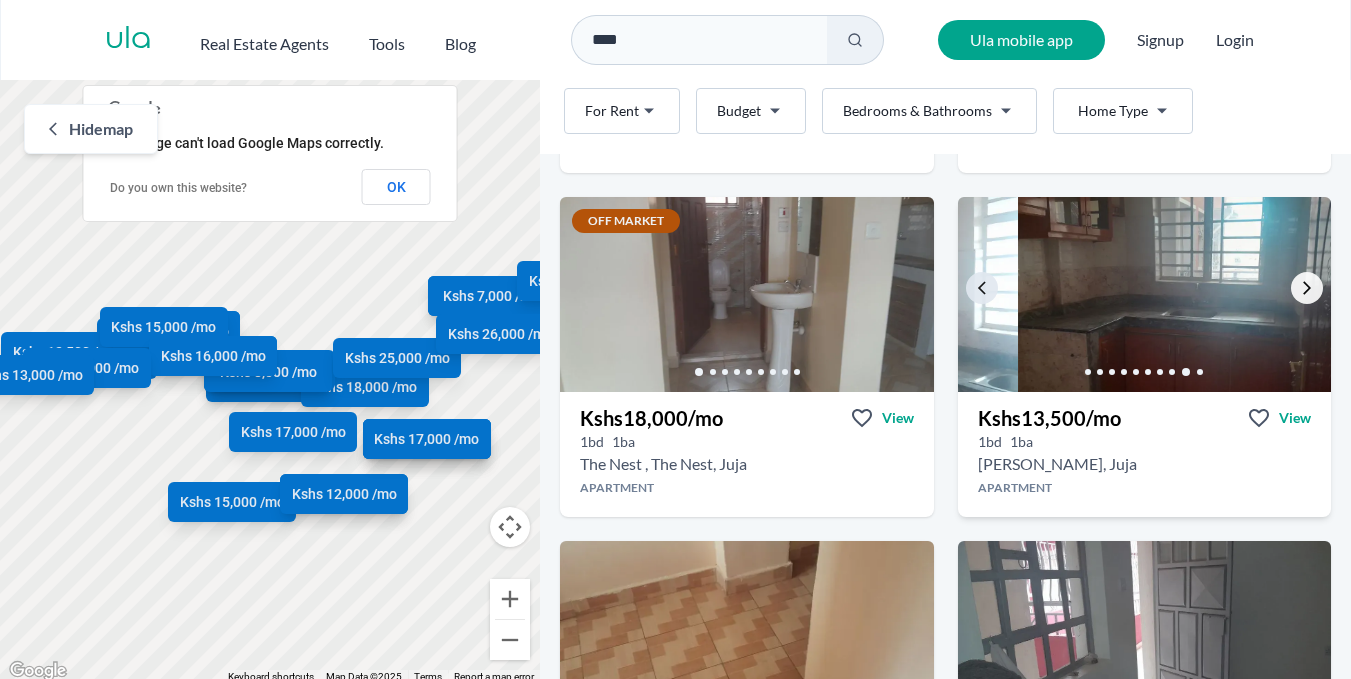click 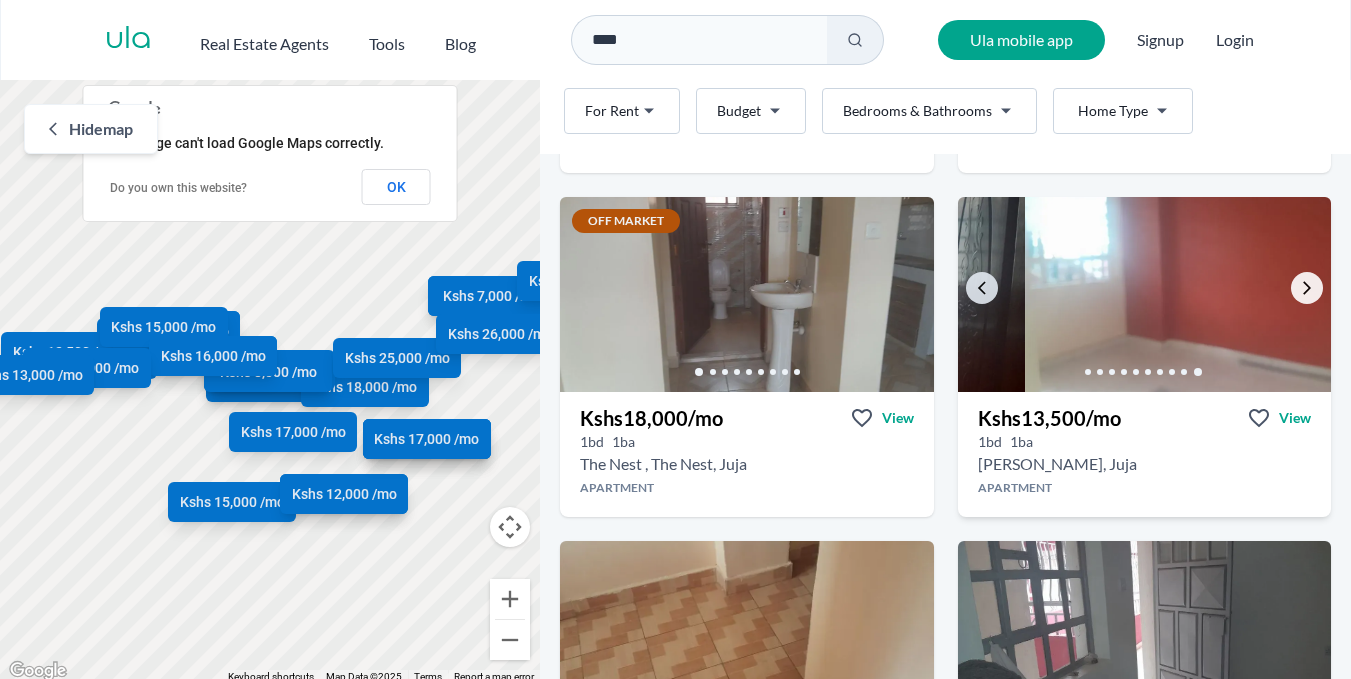 click 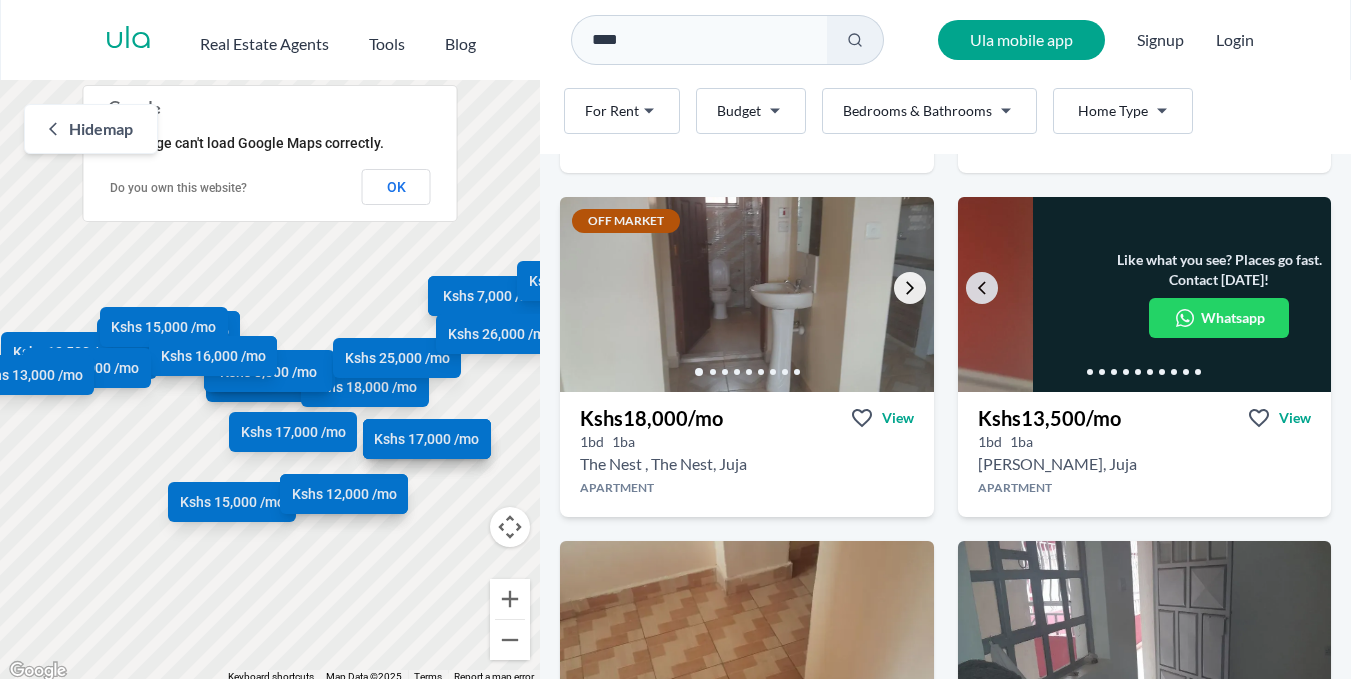 click 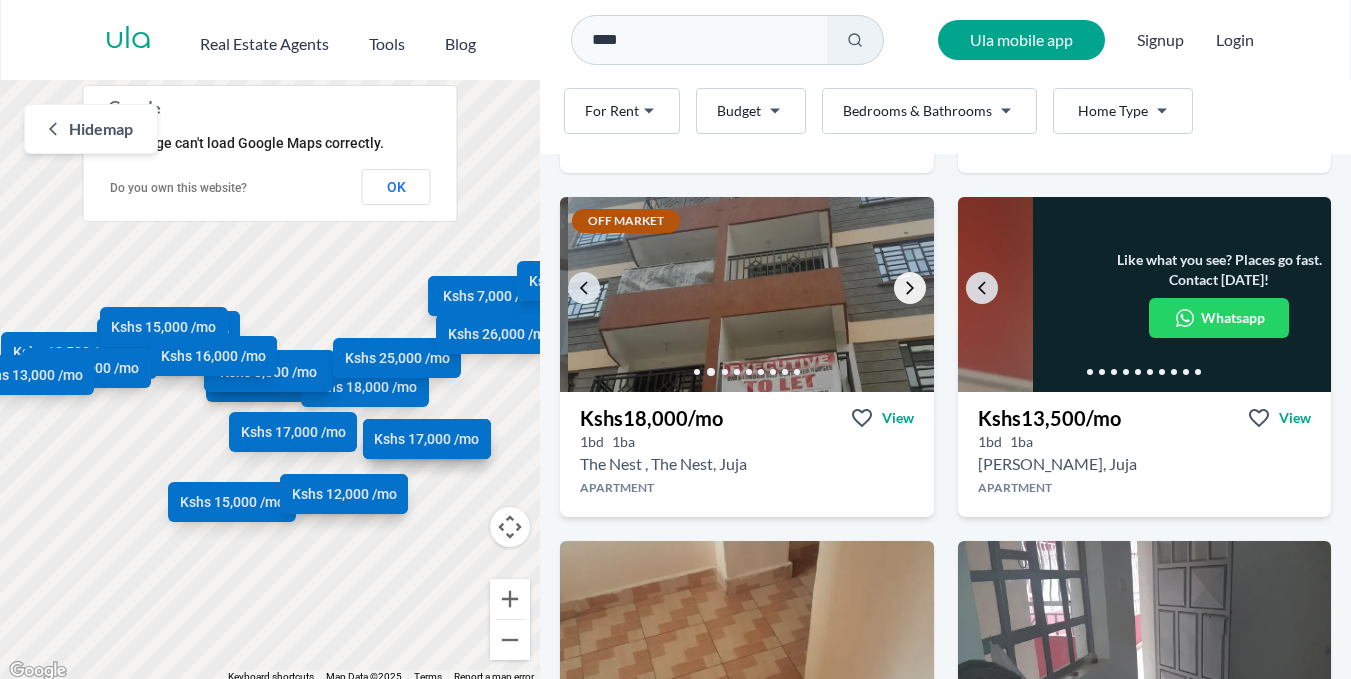 click 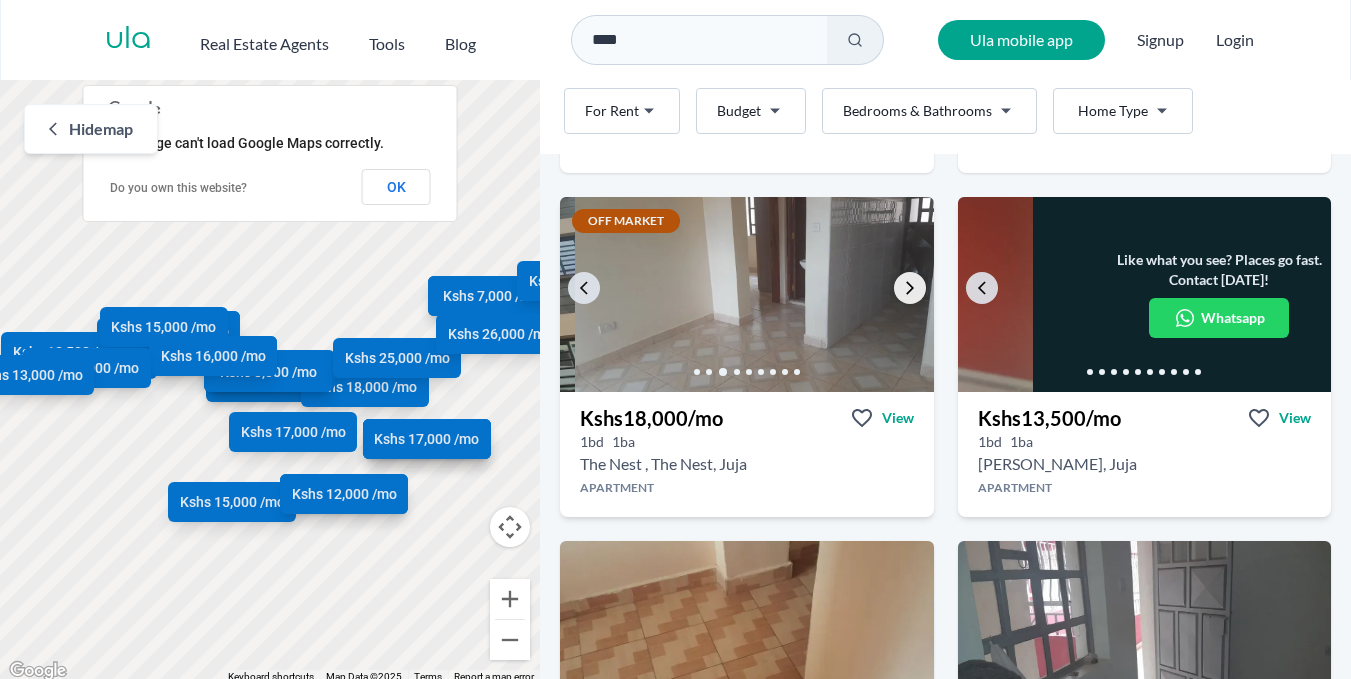 click 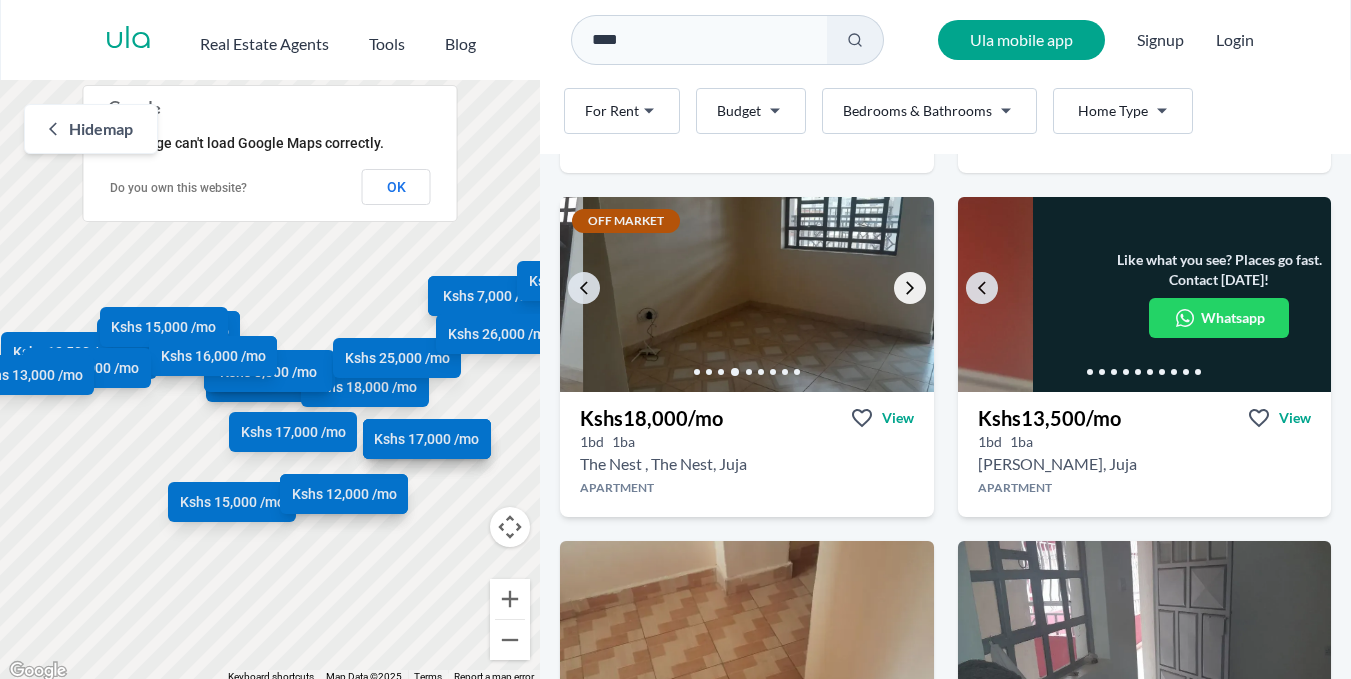 click 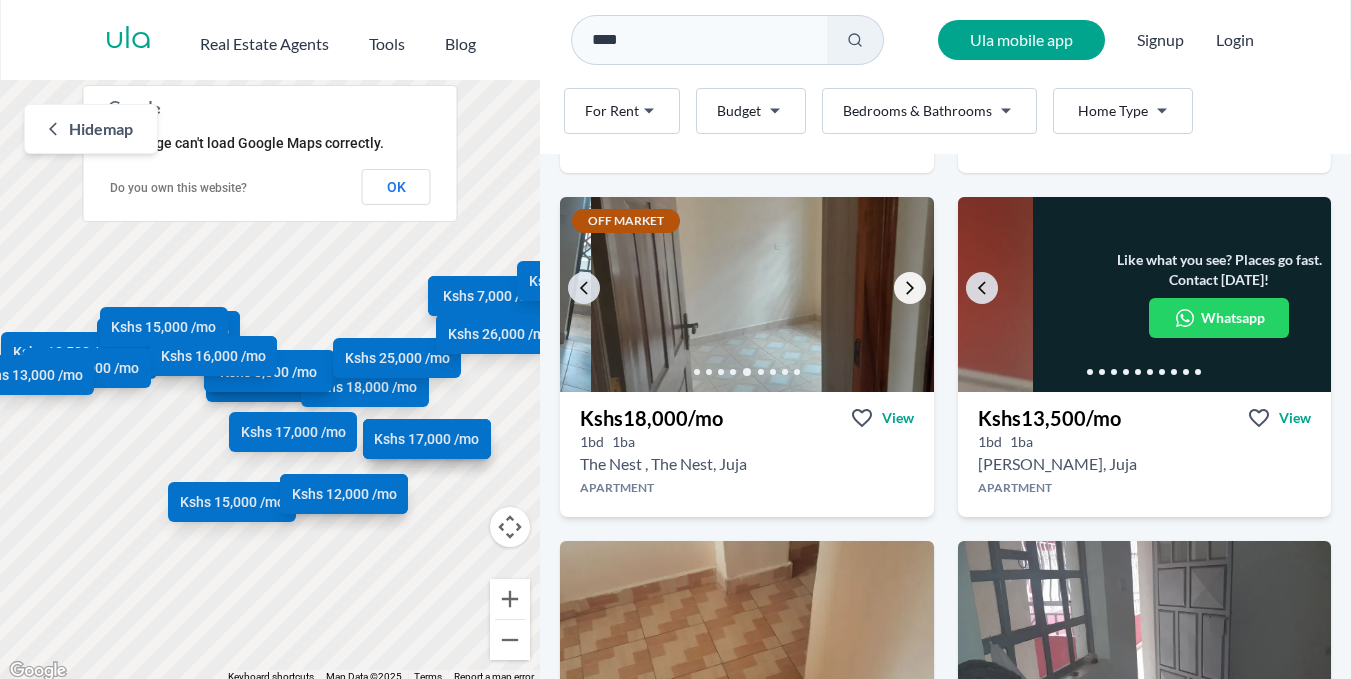 click 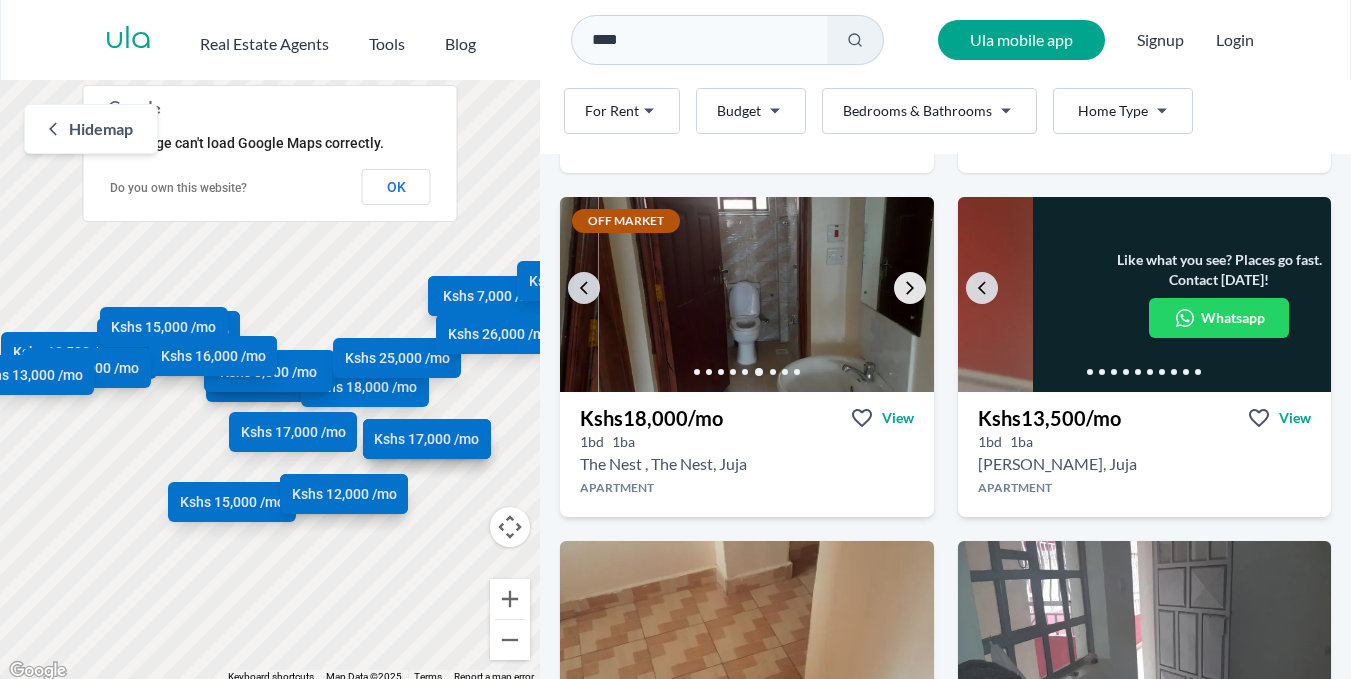 click 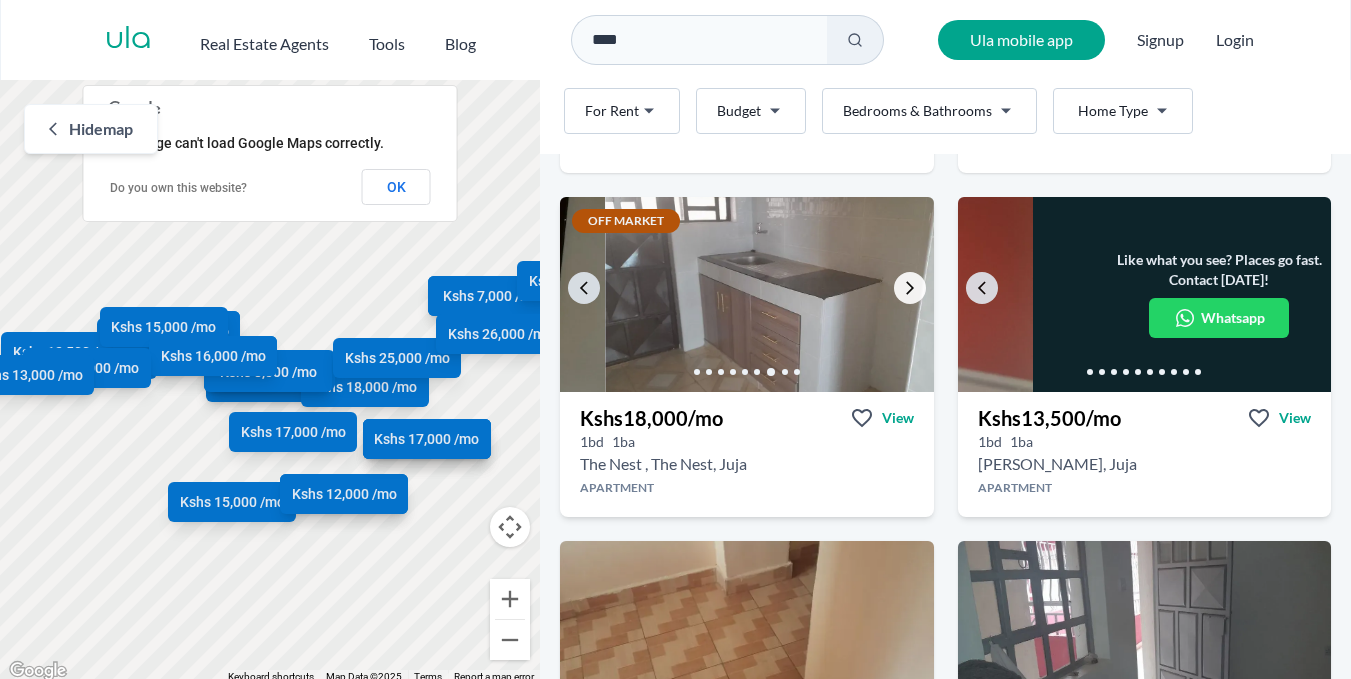 click 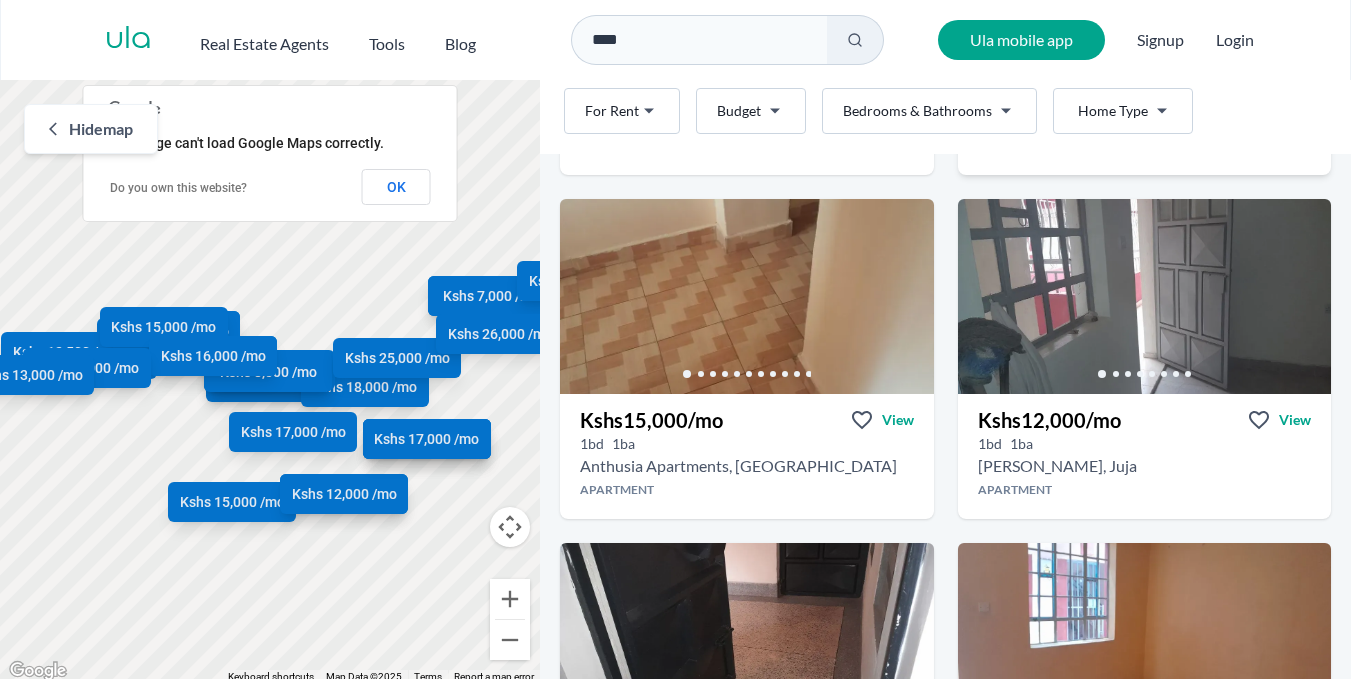 scroll, scrollTop: 2464, scrollLeft: 0, axis: vertical 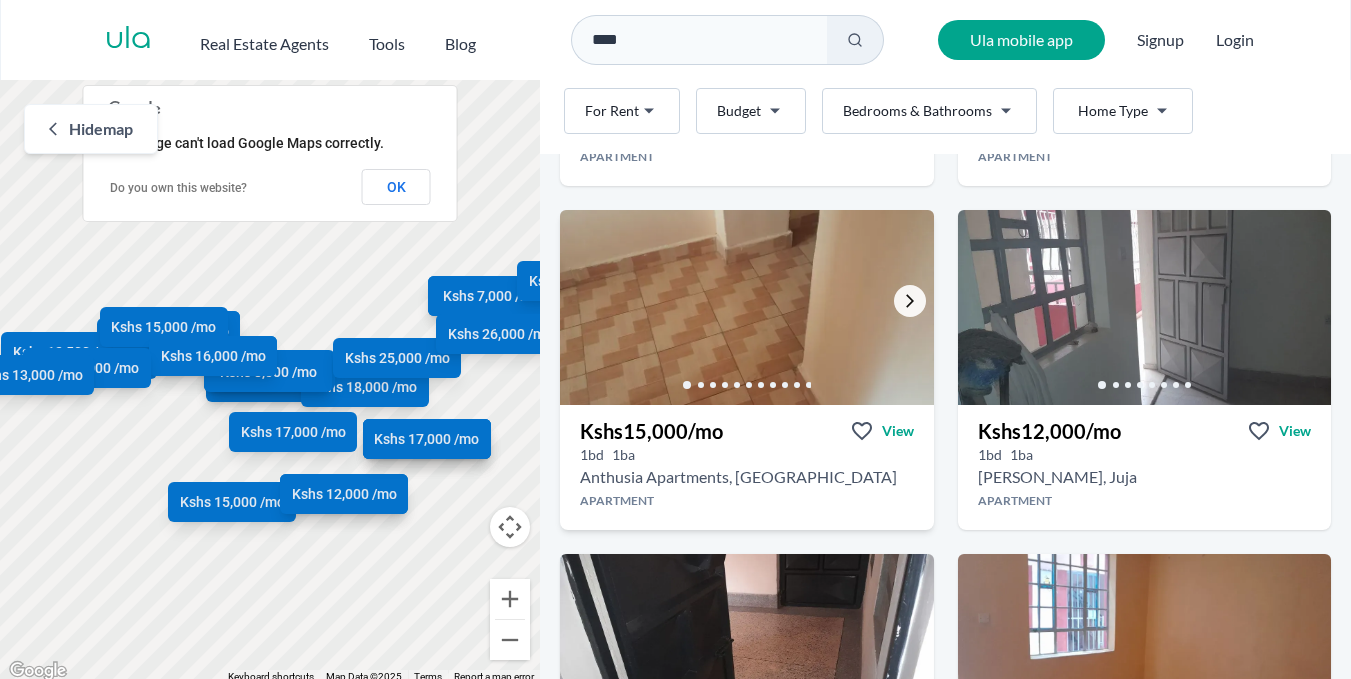 click at bounding box center (910, 301) 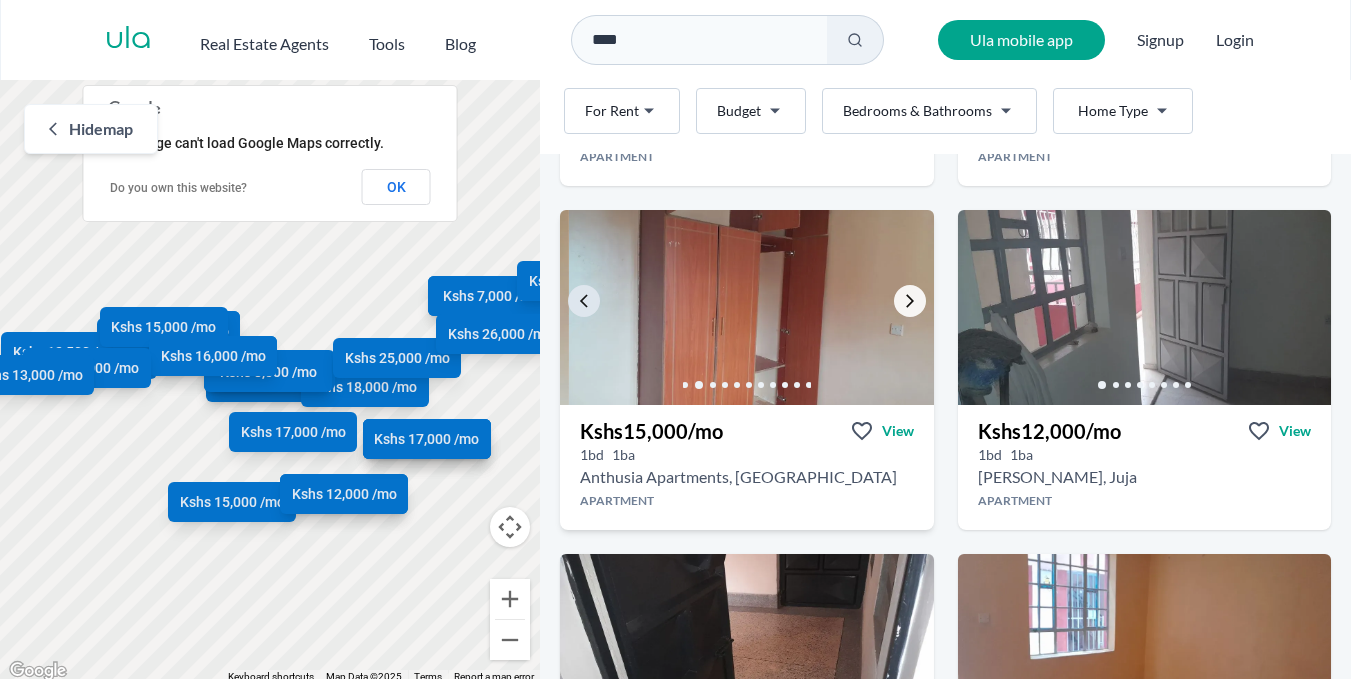 click at bounding box center [910, 301] 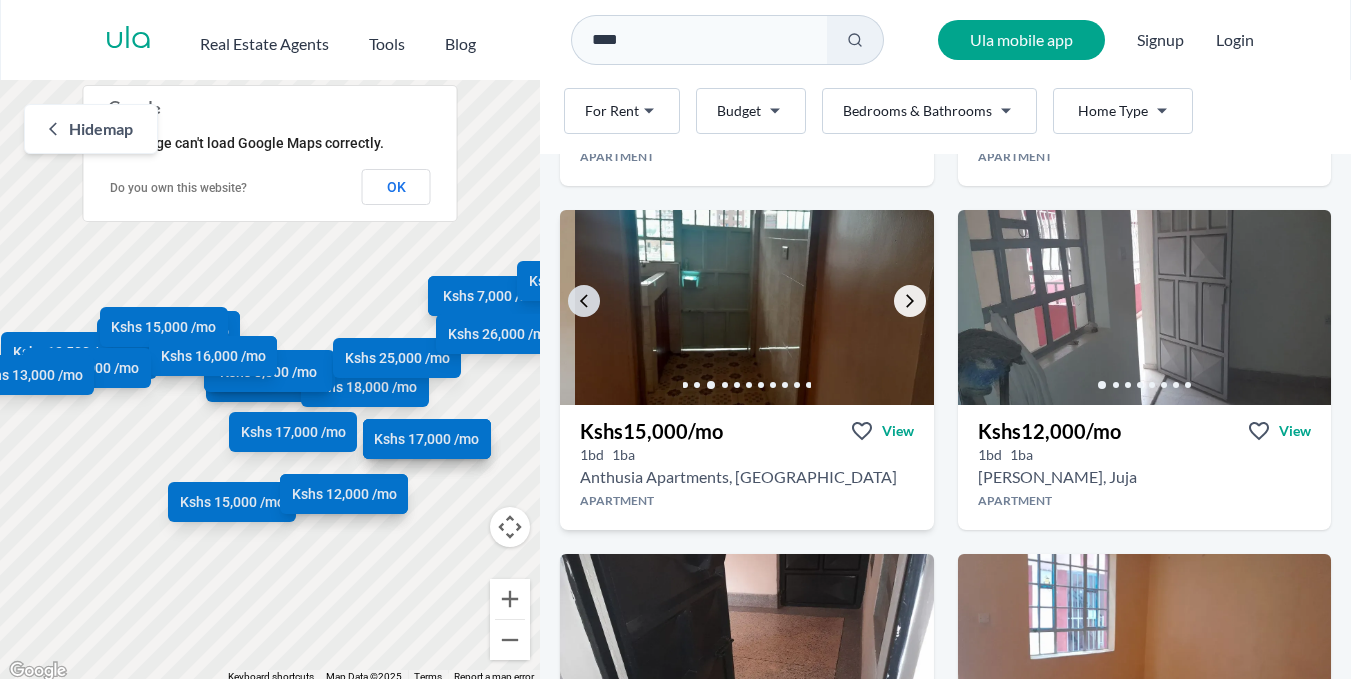 click at bounding box center [910, 301] 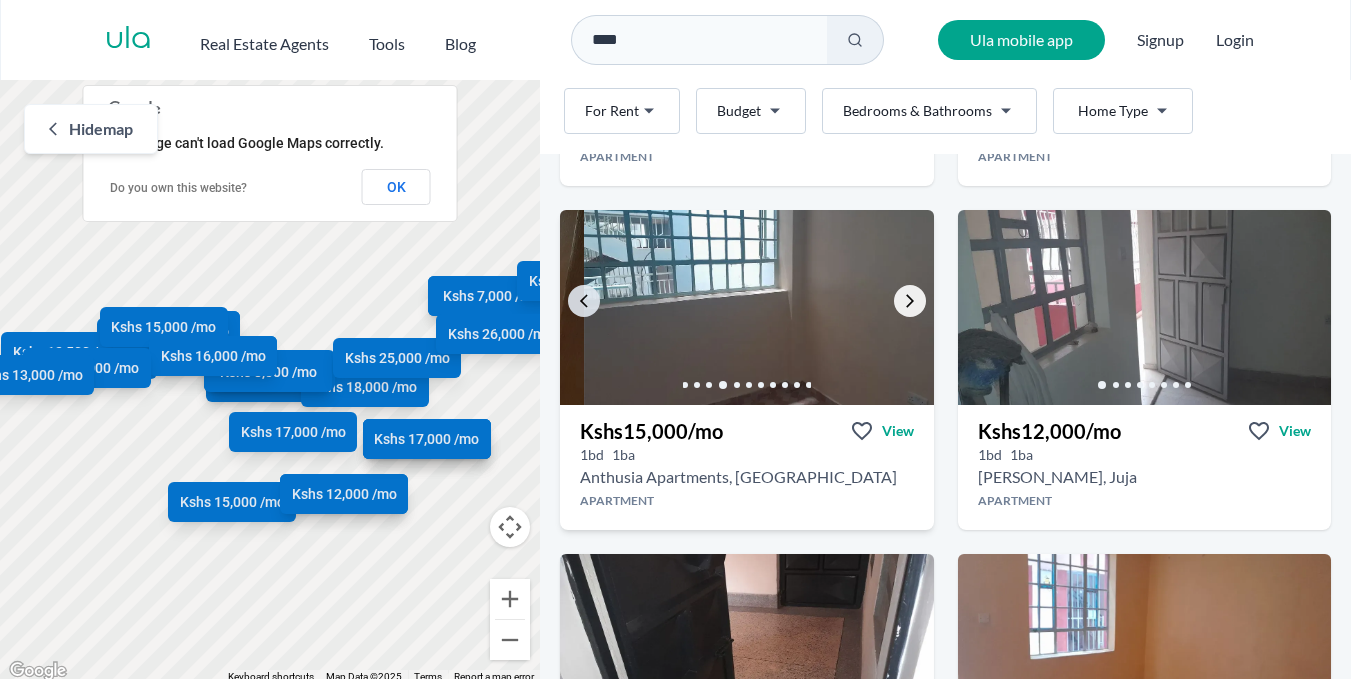 click at bounding box center (910, 301) 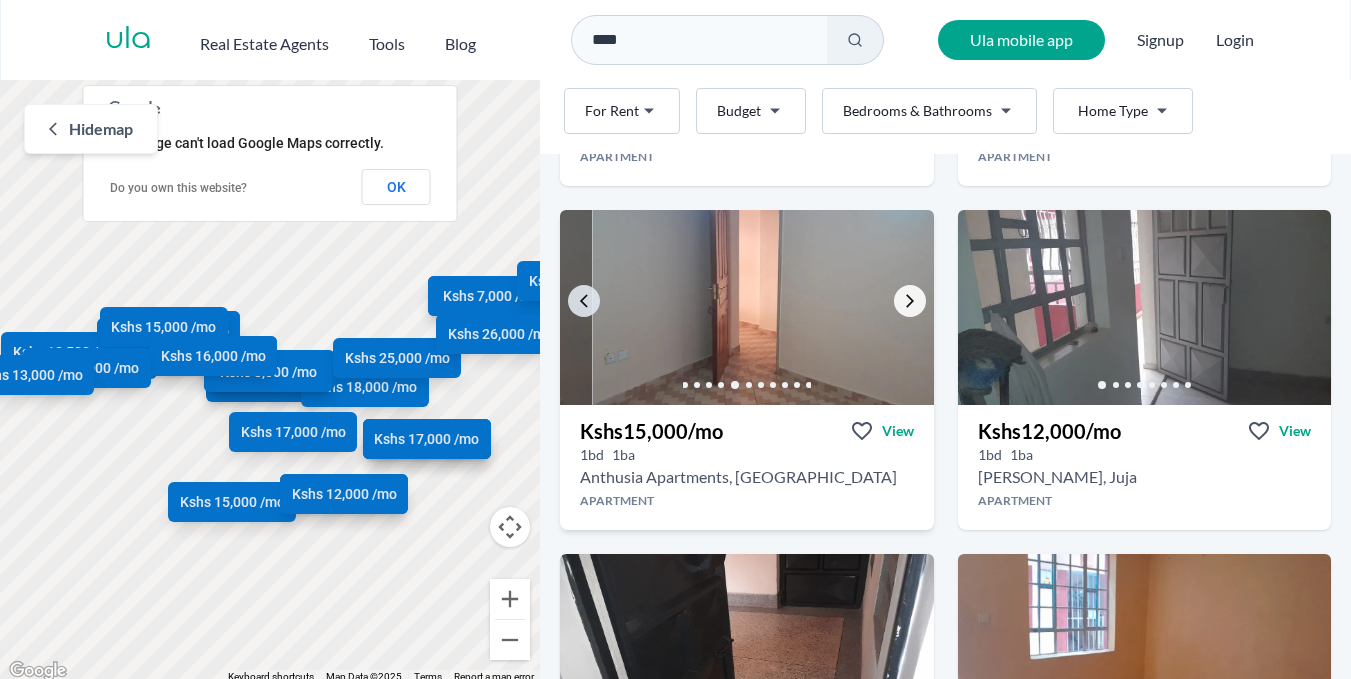 click at bounding box center (910, 301) 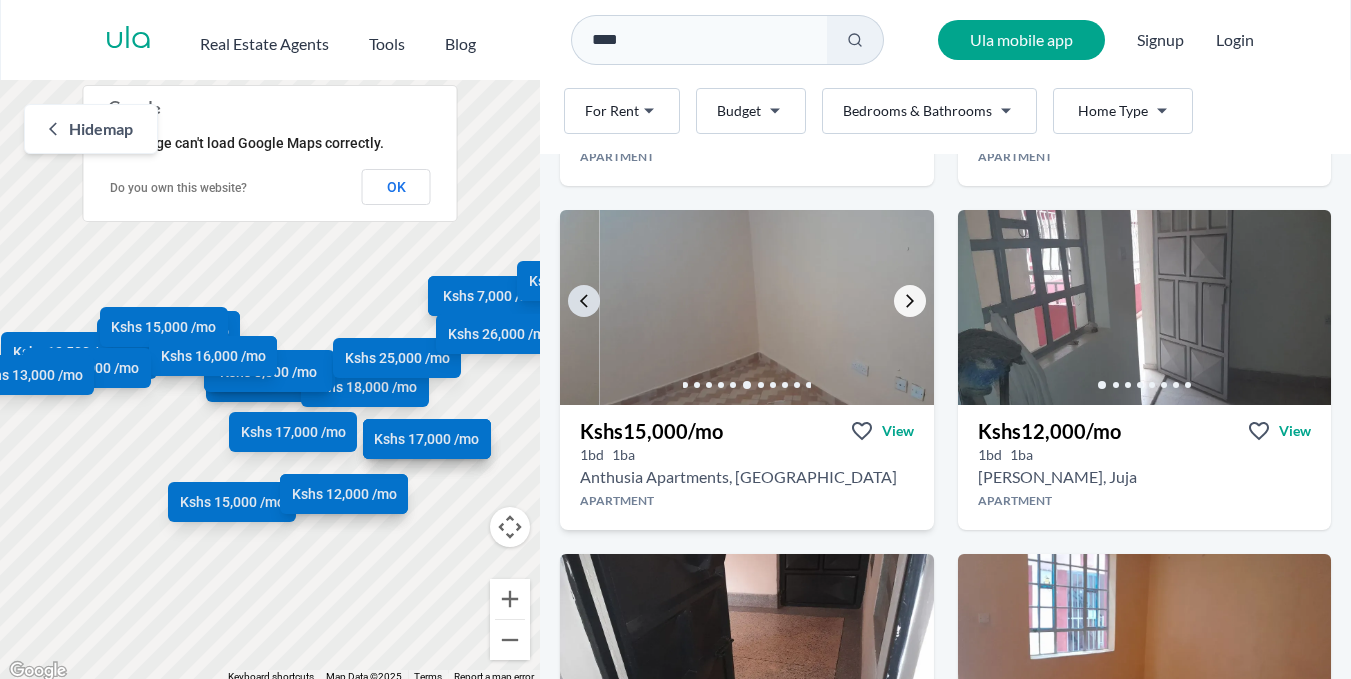 click at bounding box center [910, 301] 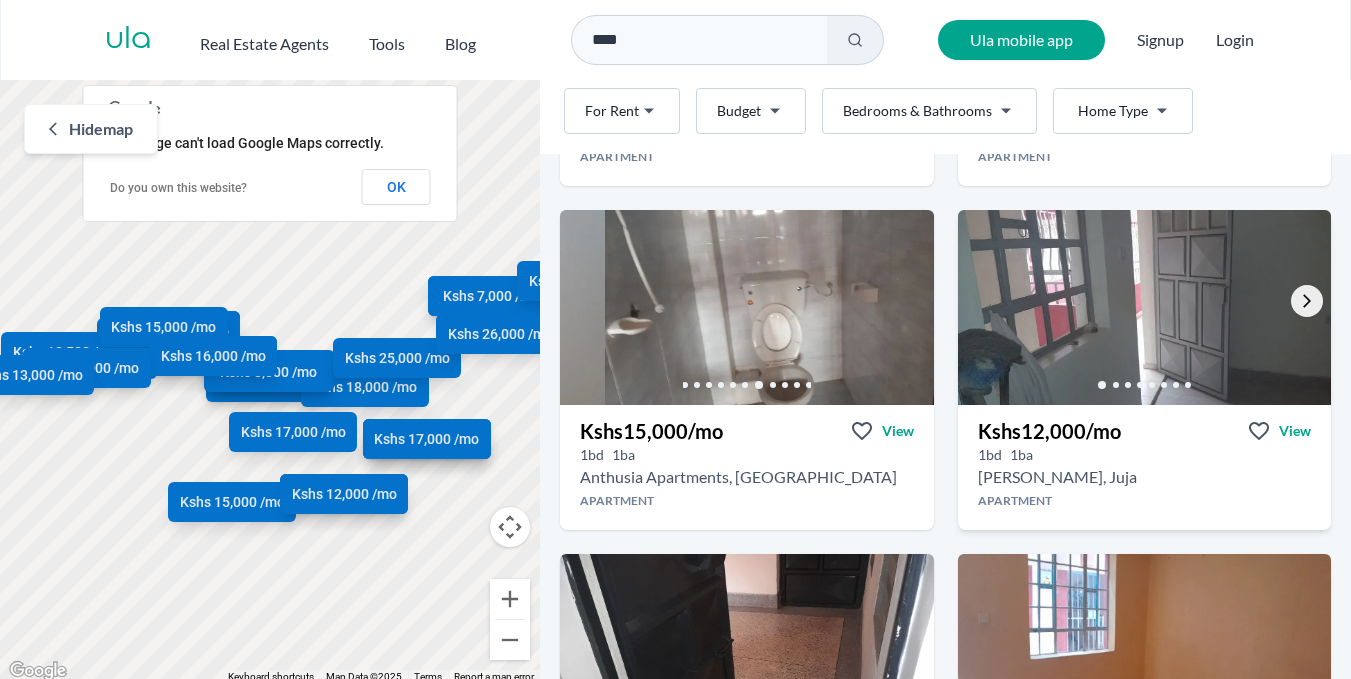 click at bounding box center [1307, 301] 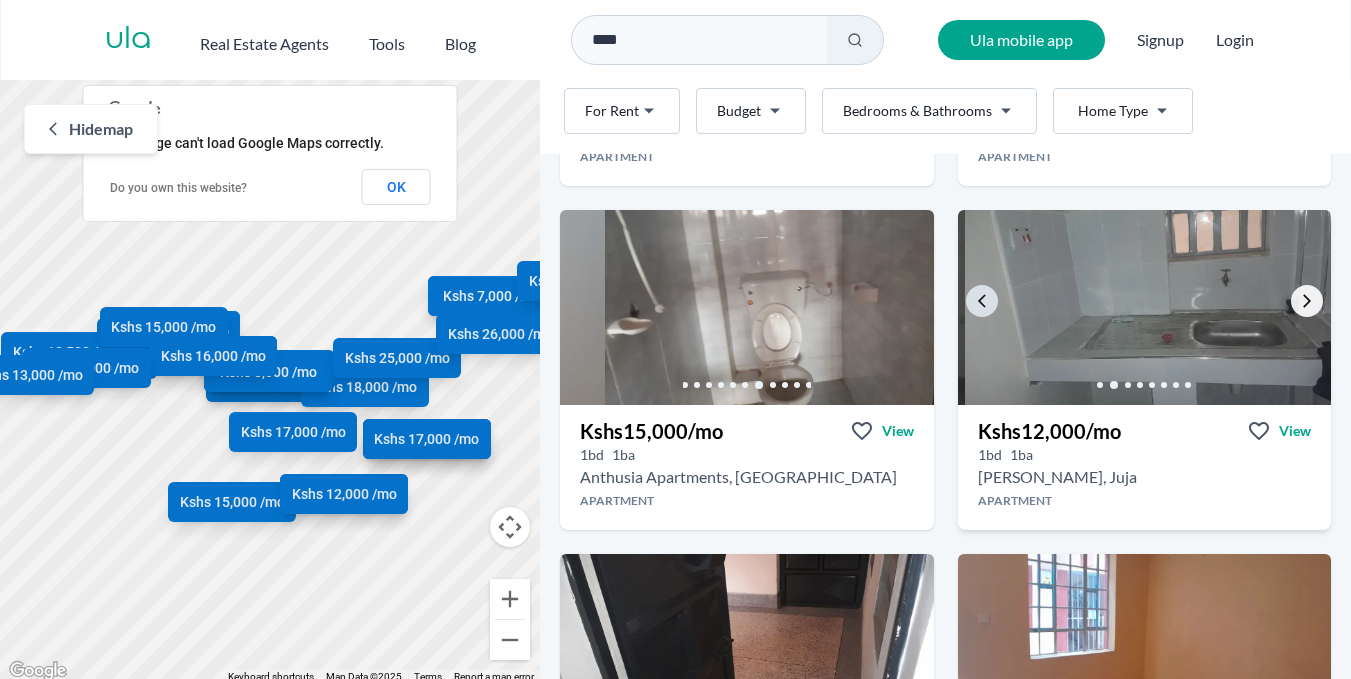 click 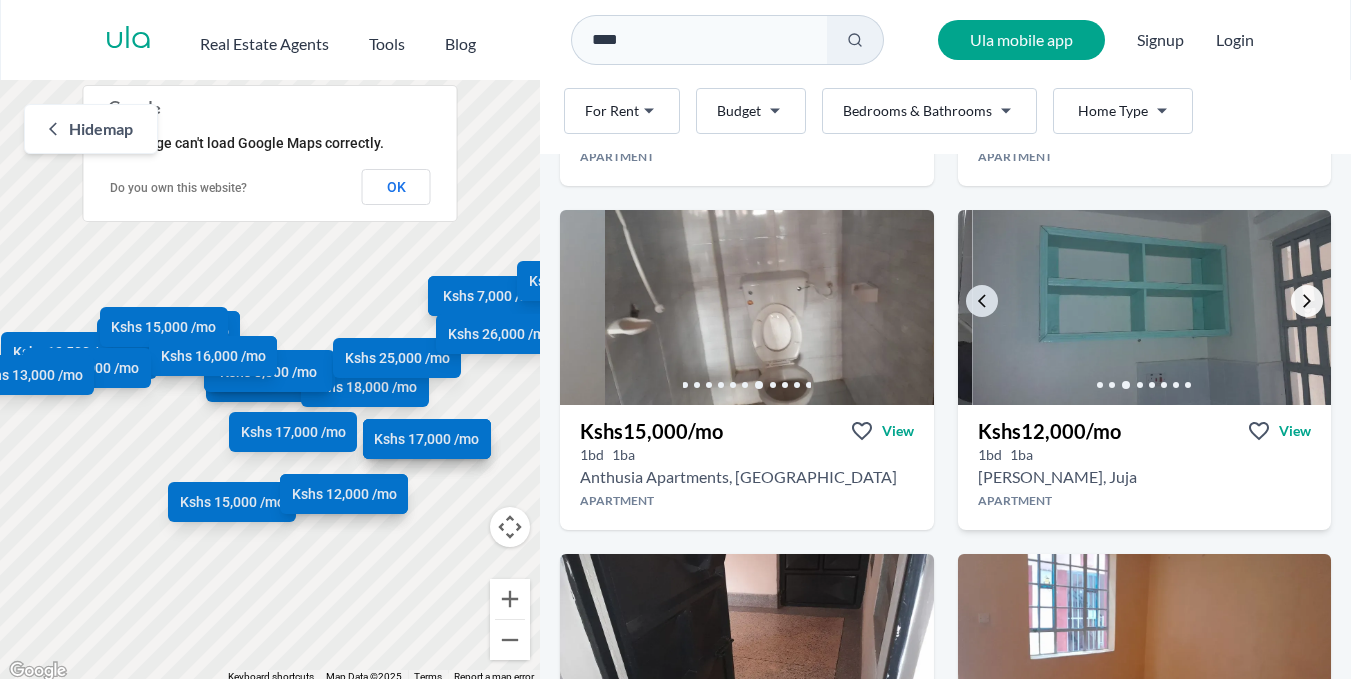 click 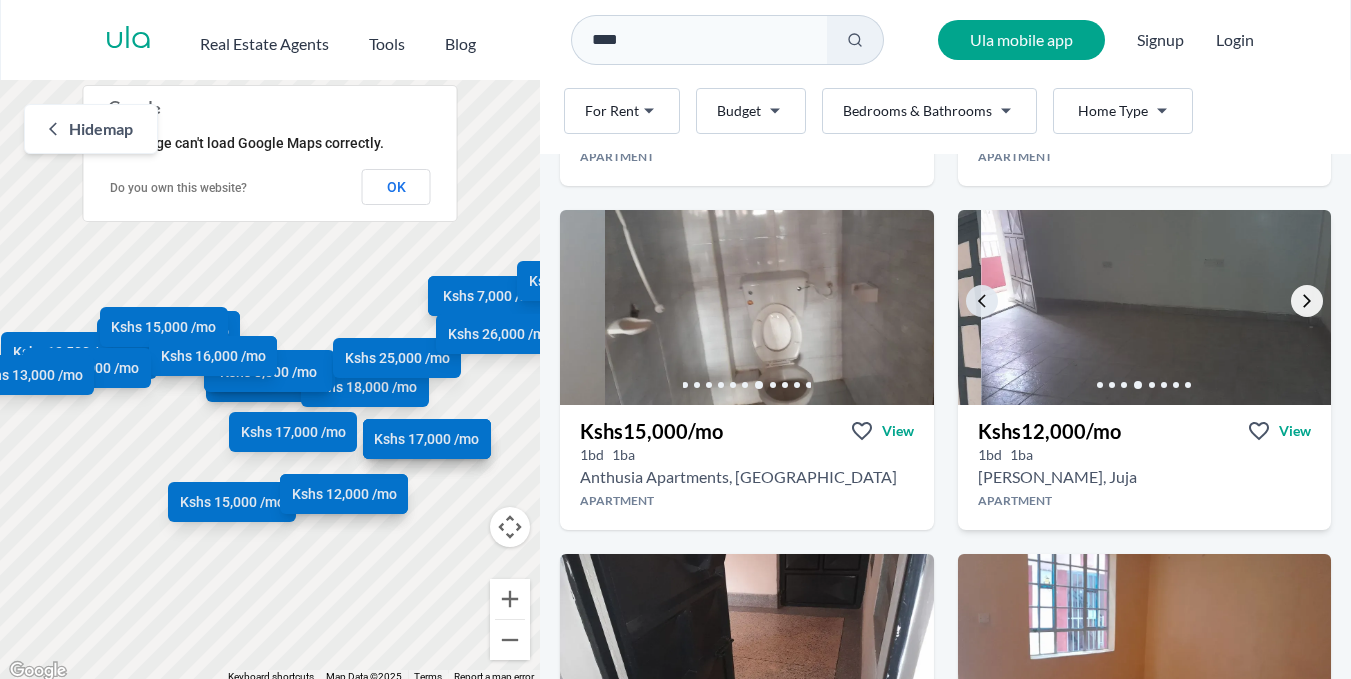 click 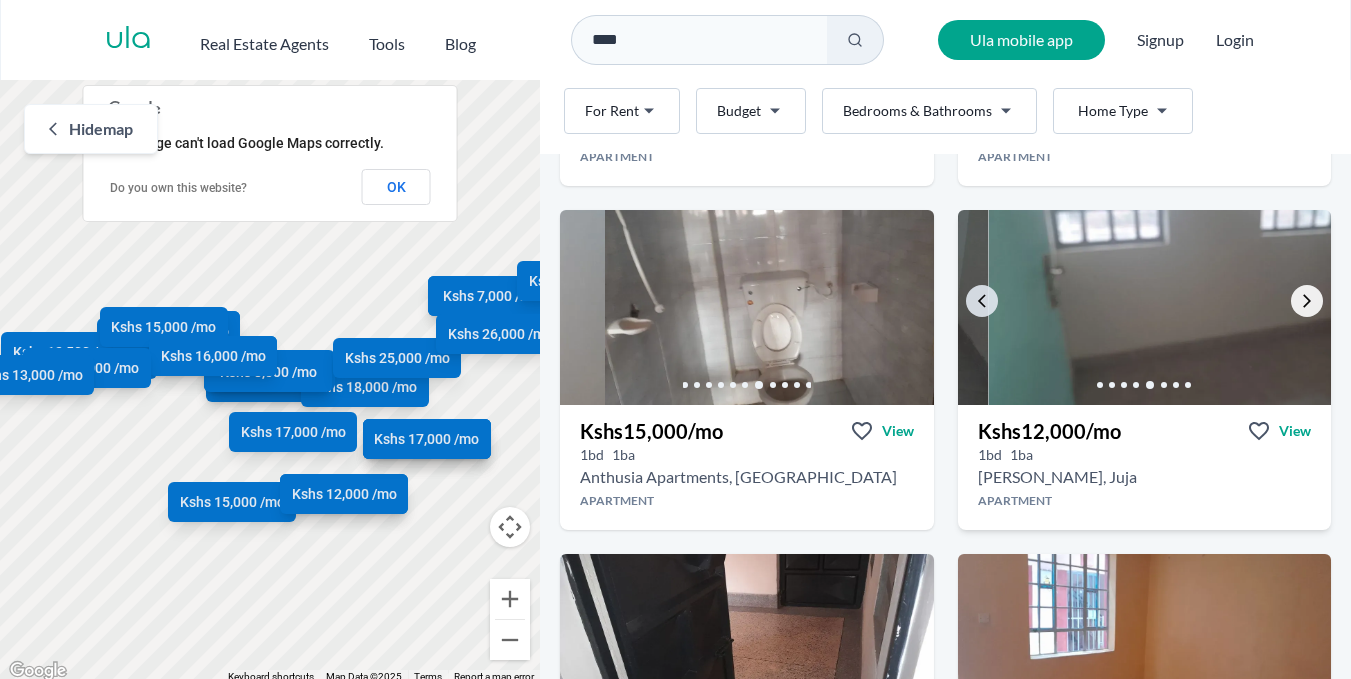 click 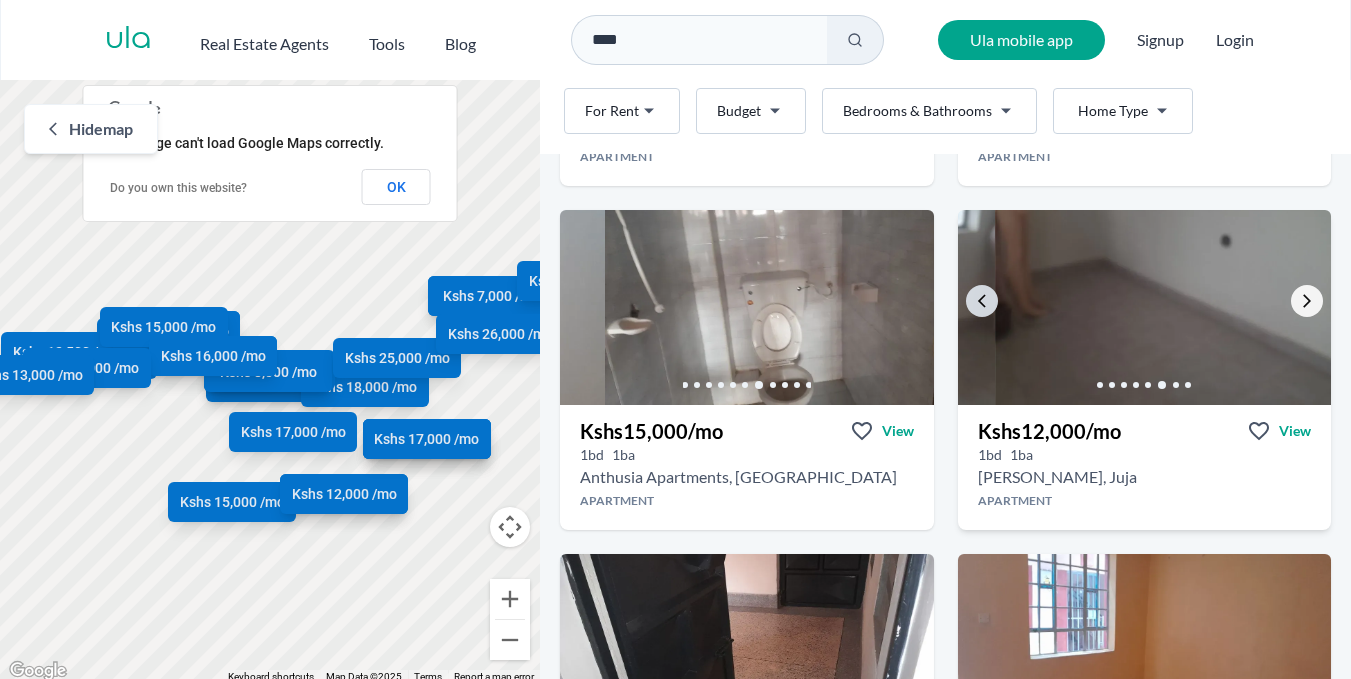 click 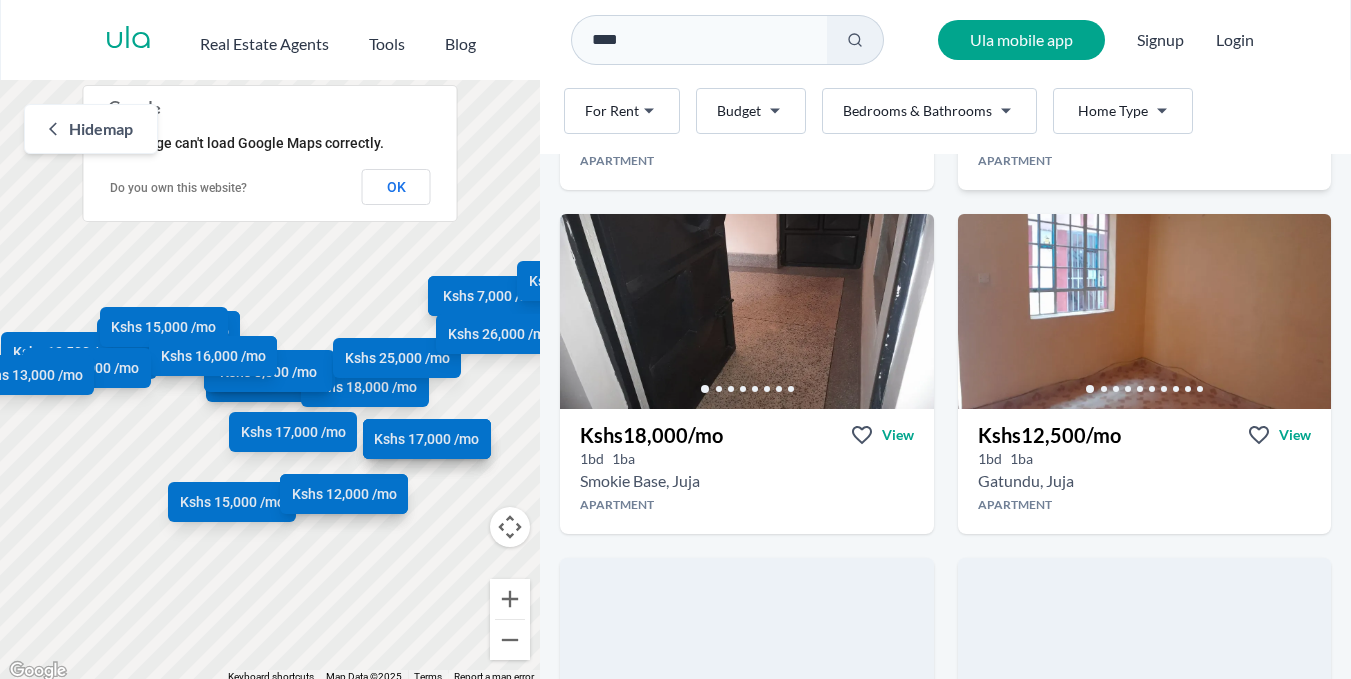scroll, scrollTop: 2805, scrollLeft: 0, axis: vertical 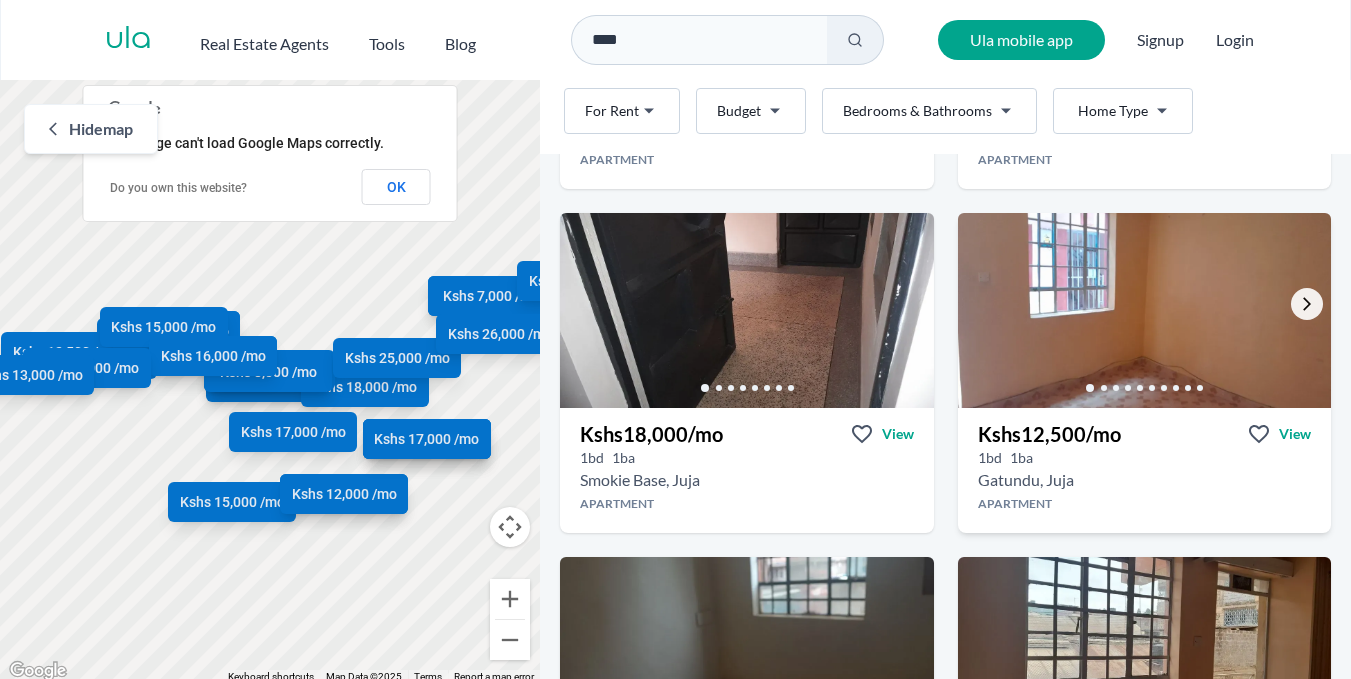click 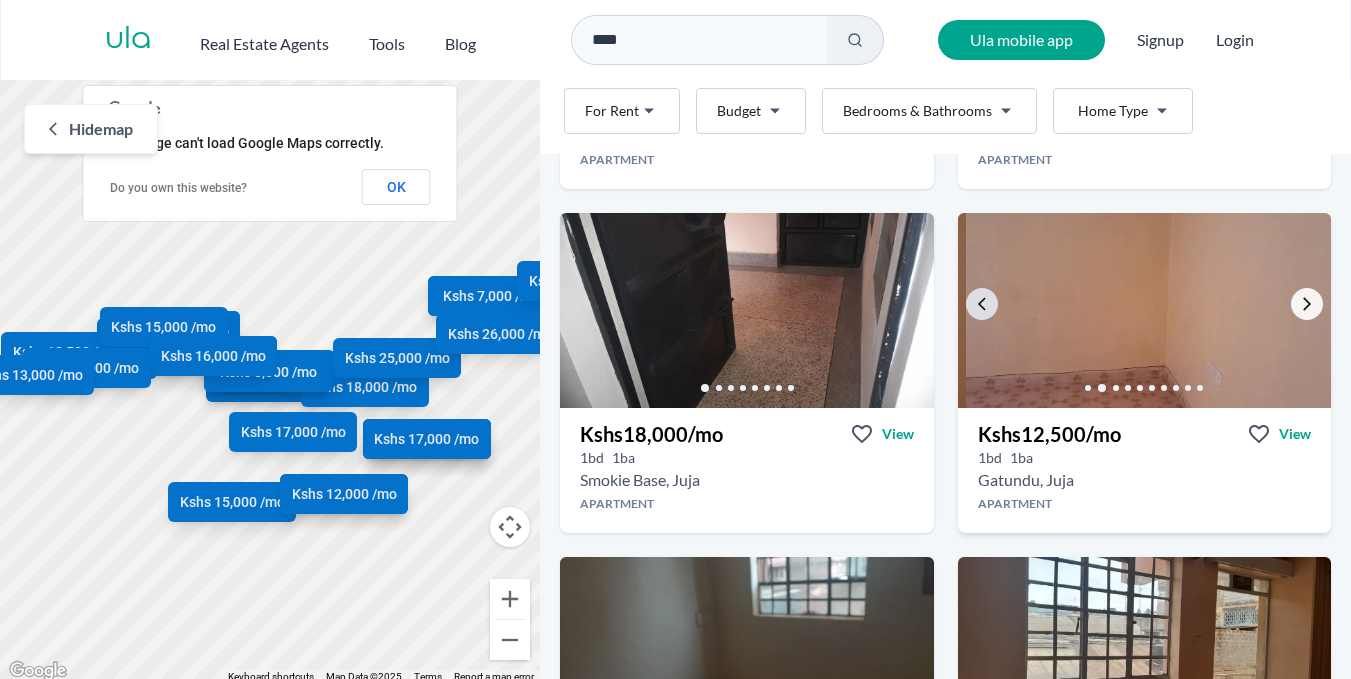 click 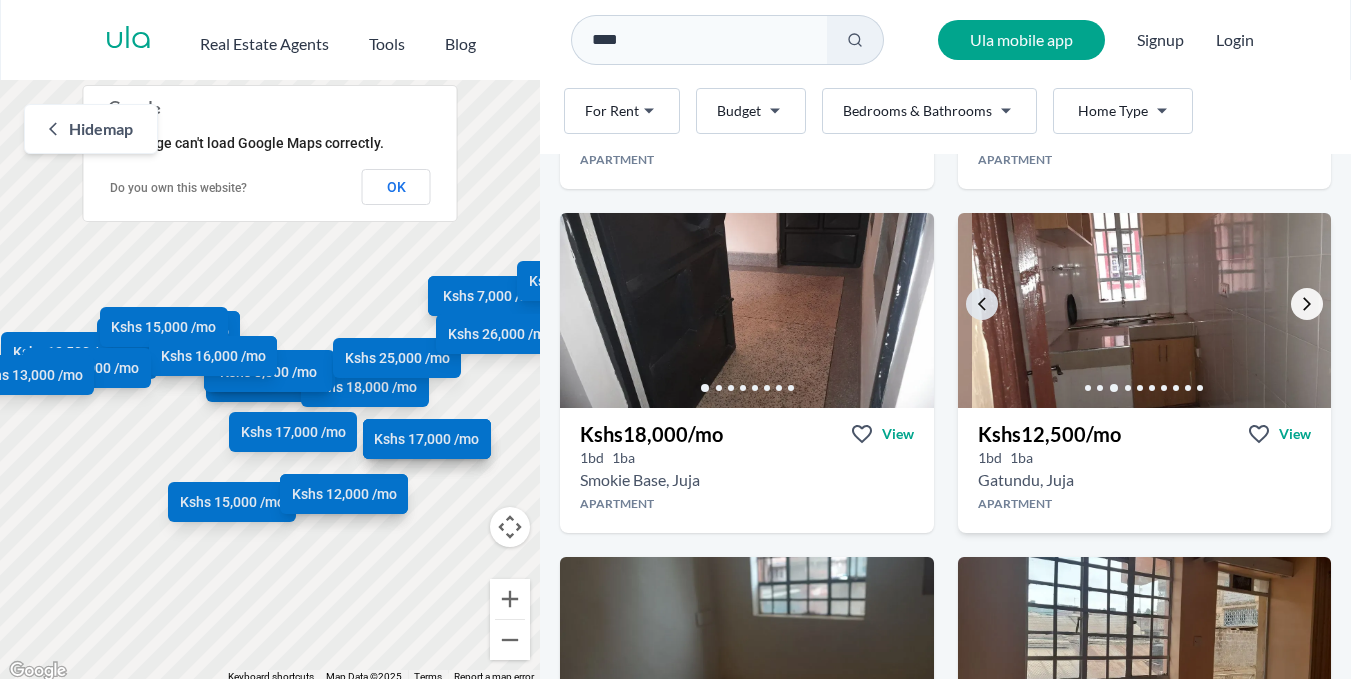 click 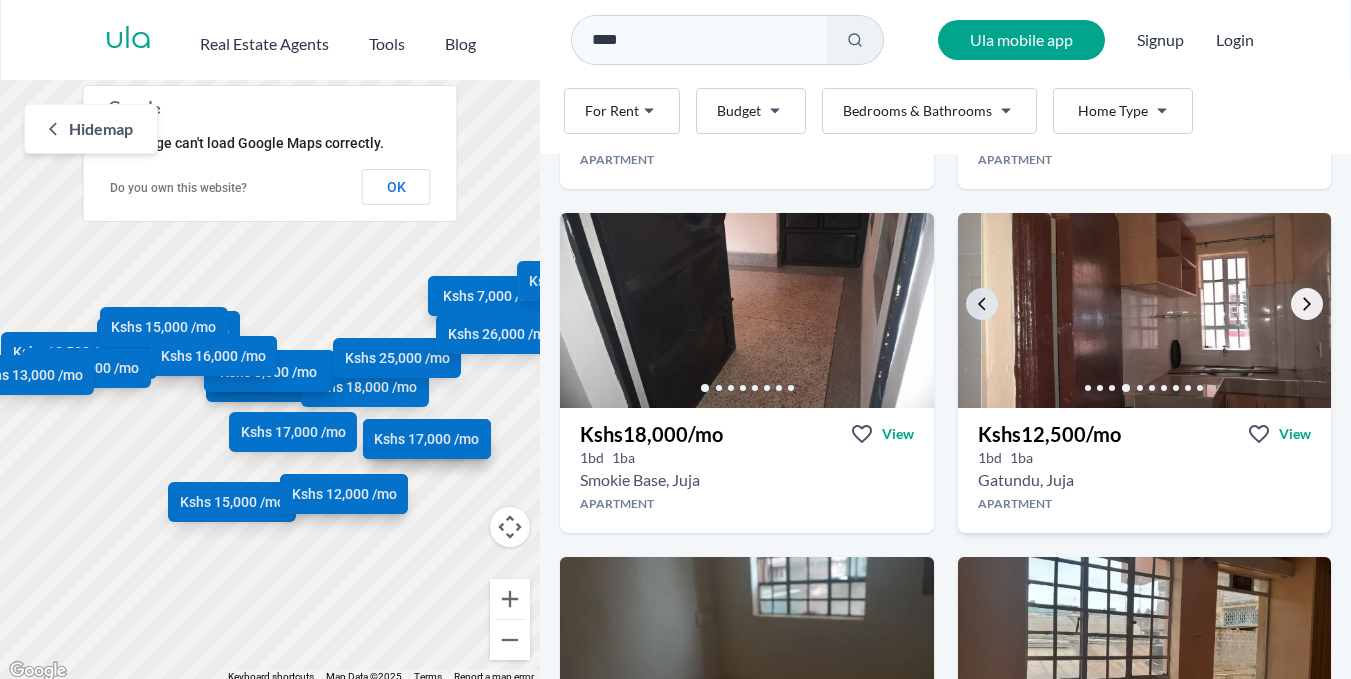 click 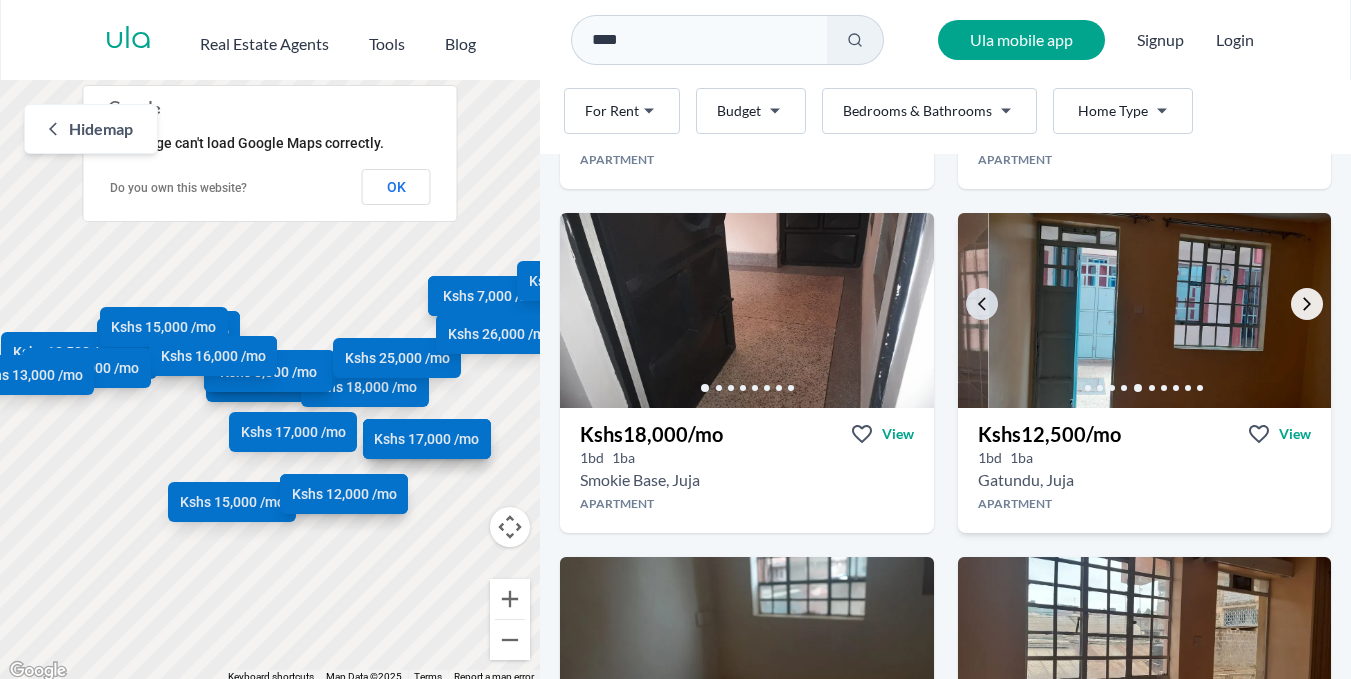 click 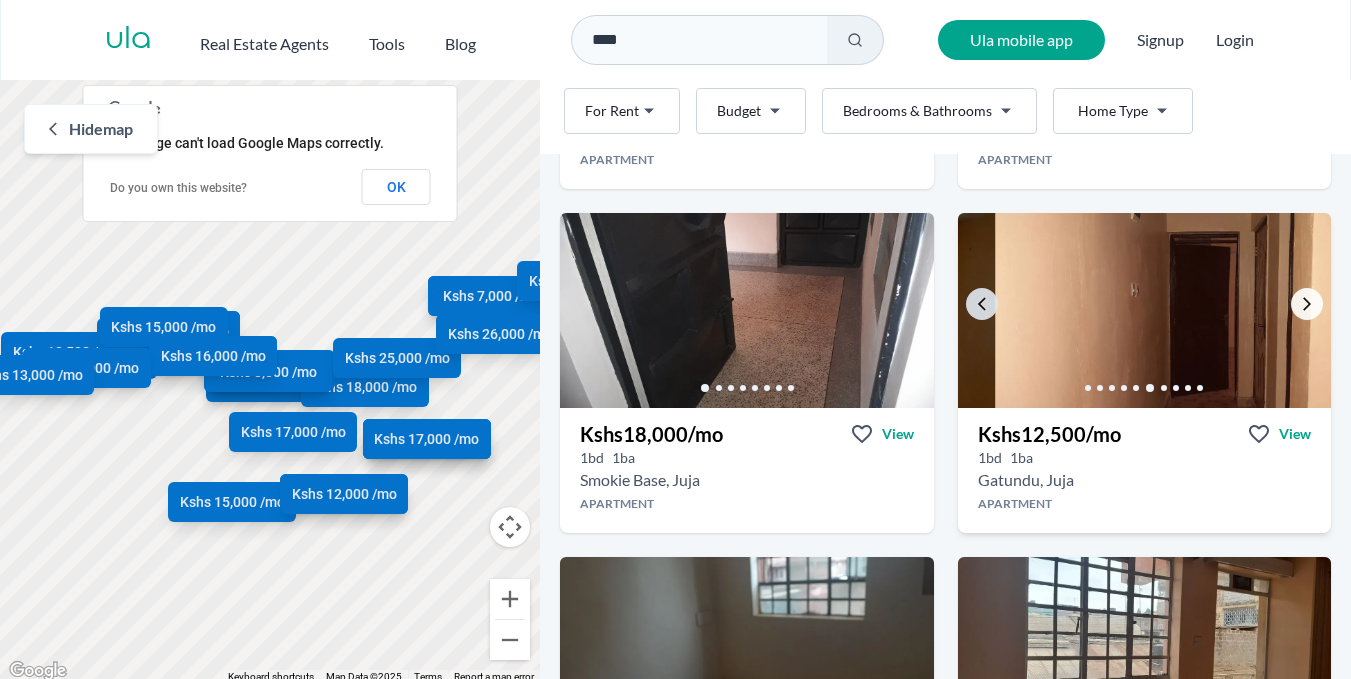 click 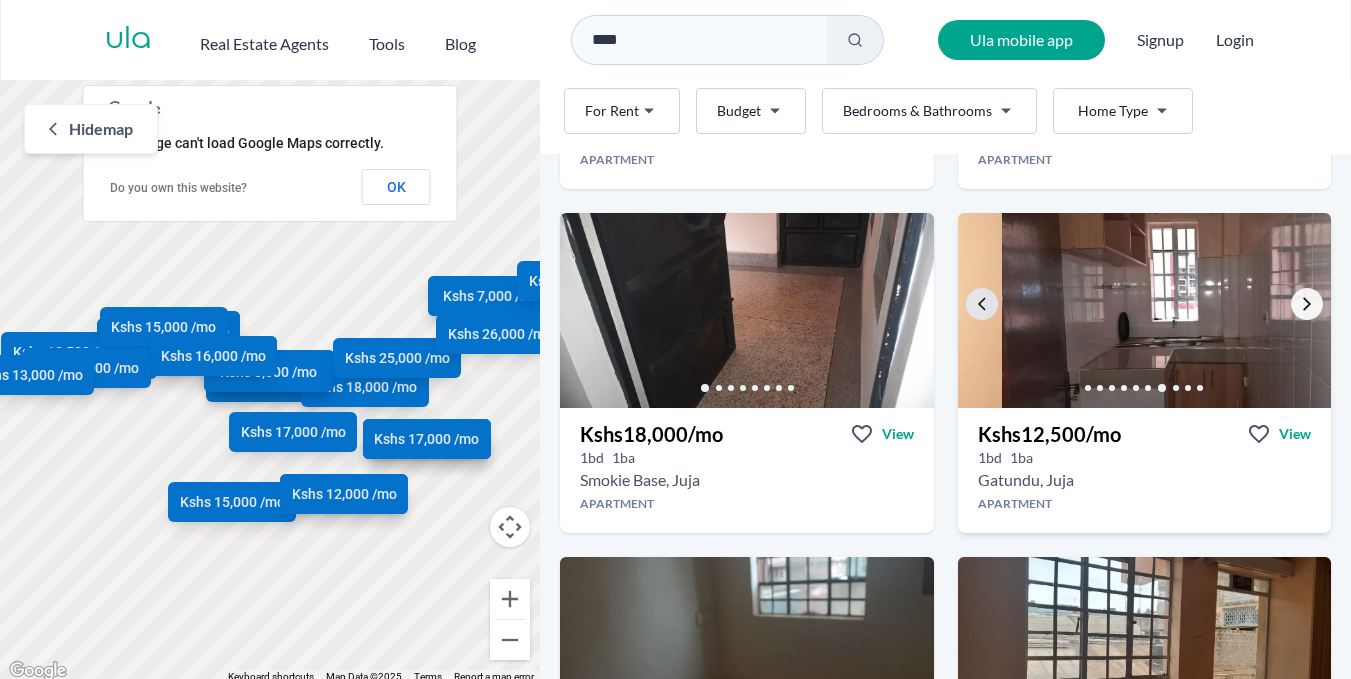 click 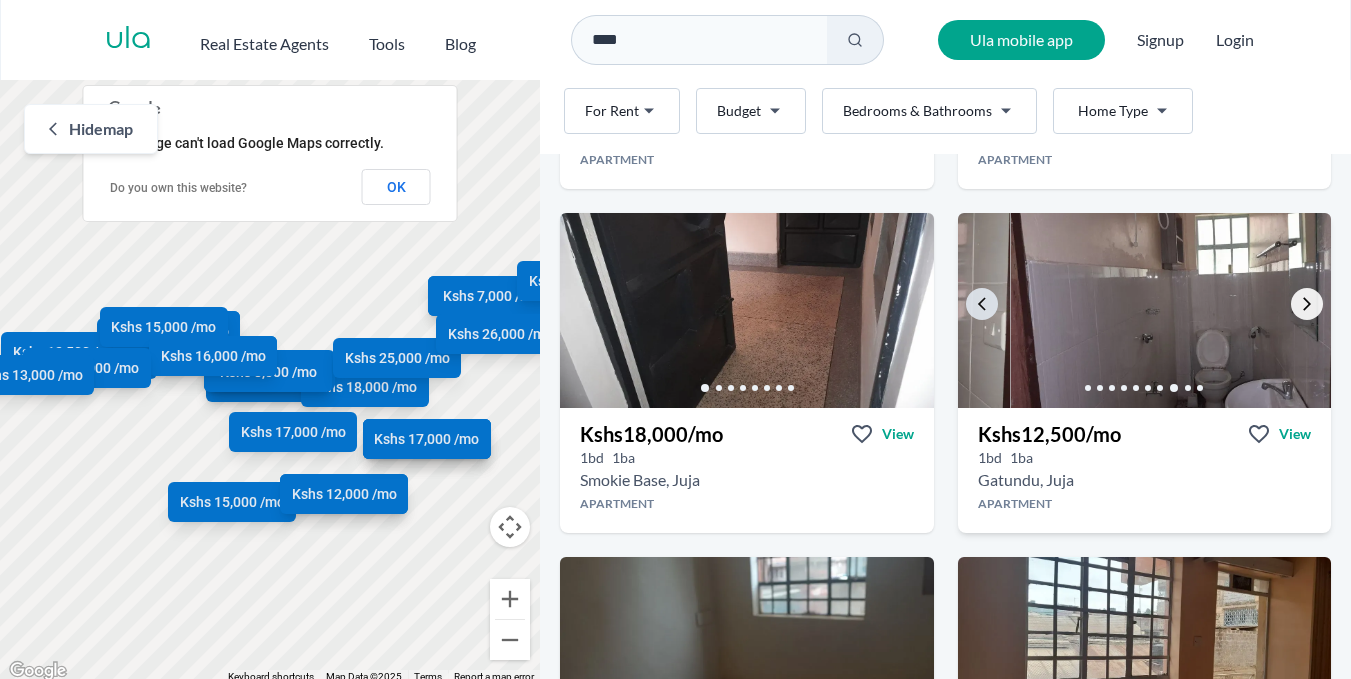 click 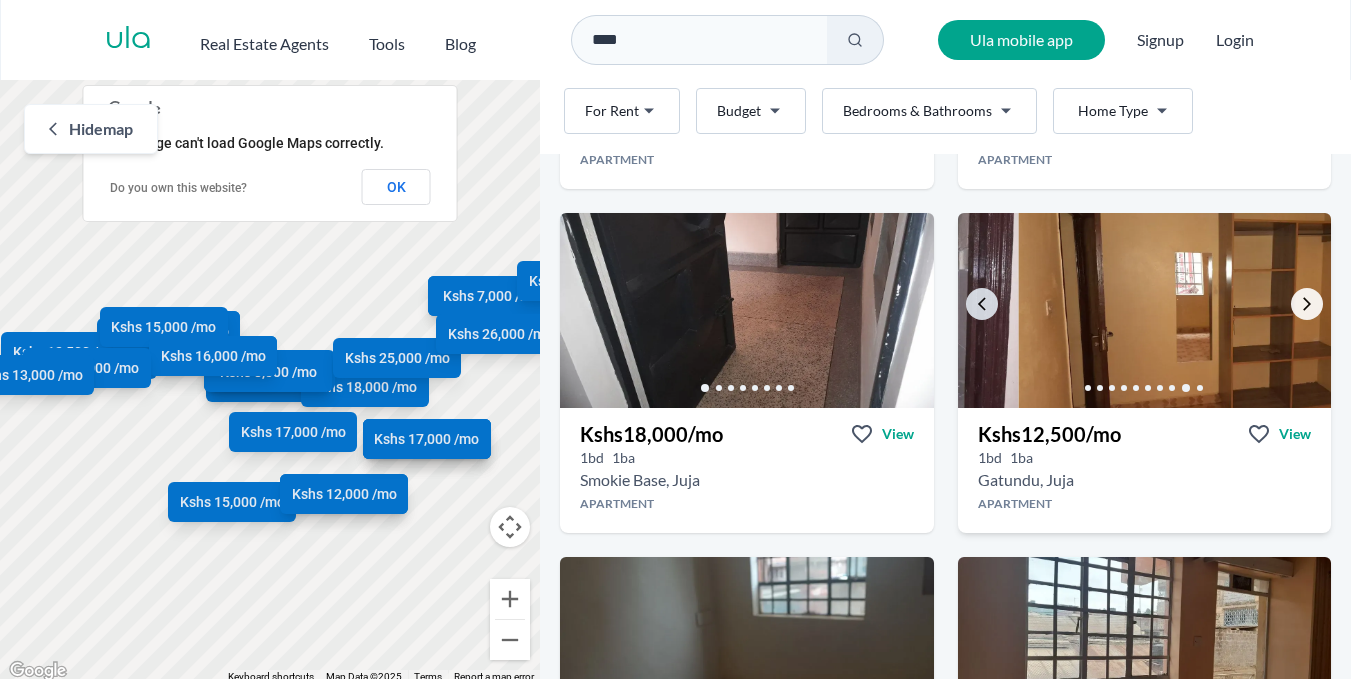 click 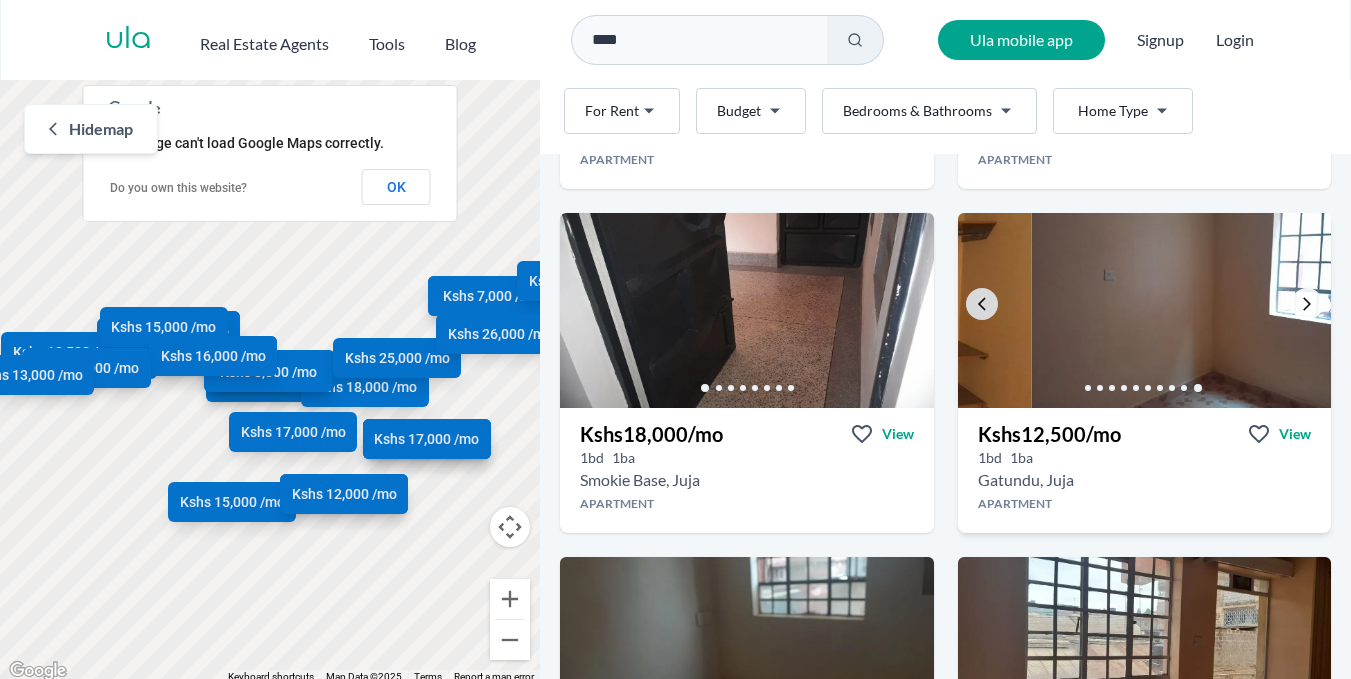 click 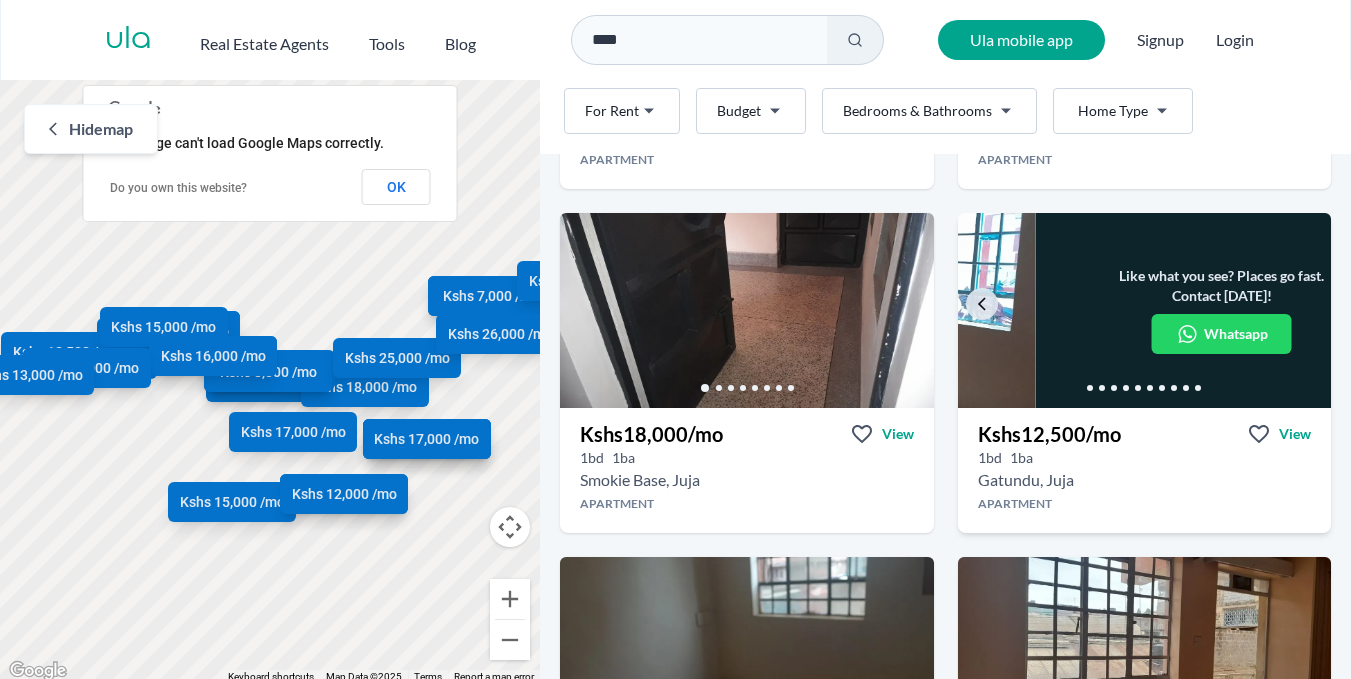 click on "Like what you see? Places go fast.  Contact [DATE]!   Whatsapp" at bounding box center [1221, 310] 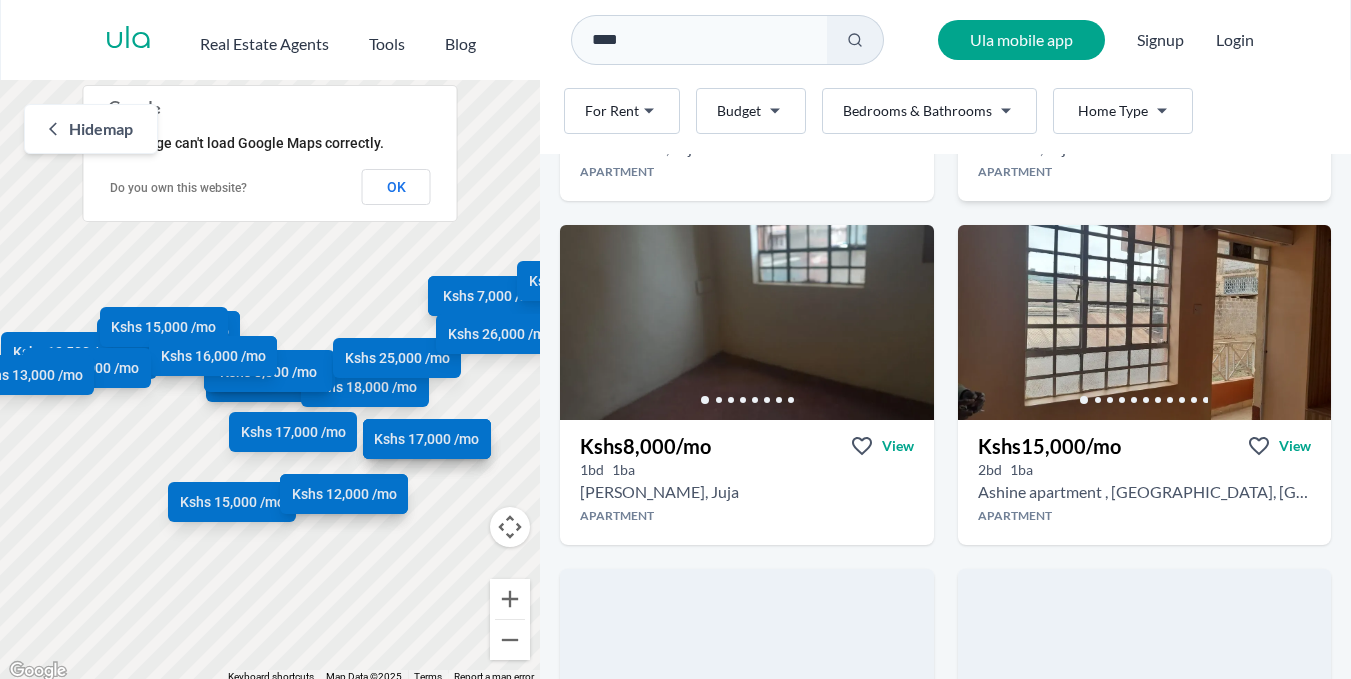 scroll, scrollTop: 3134, scrollLeft: 0, axis: vertical 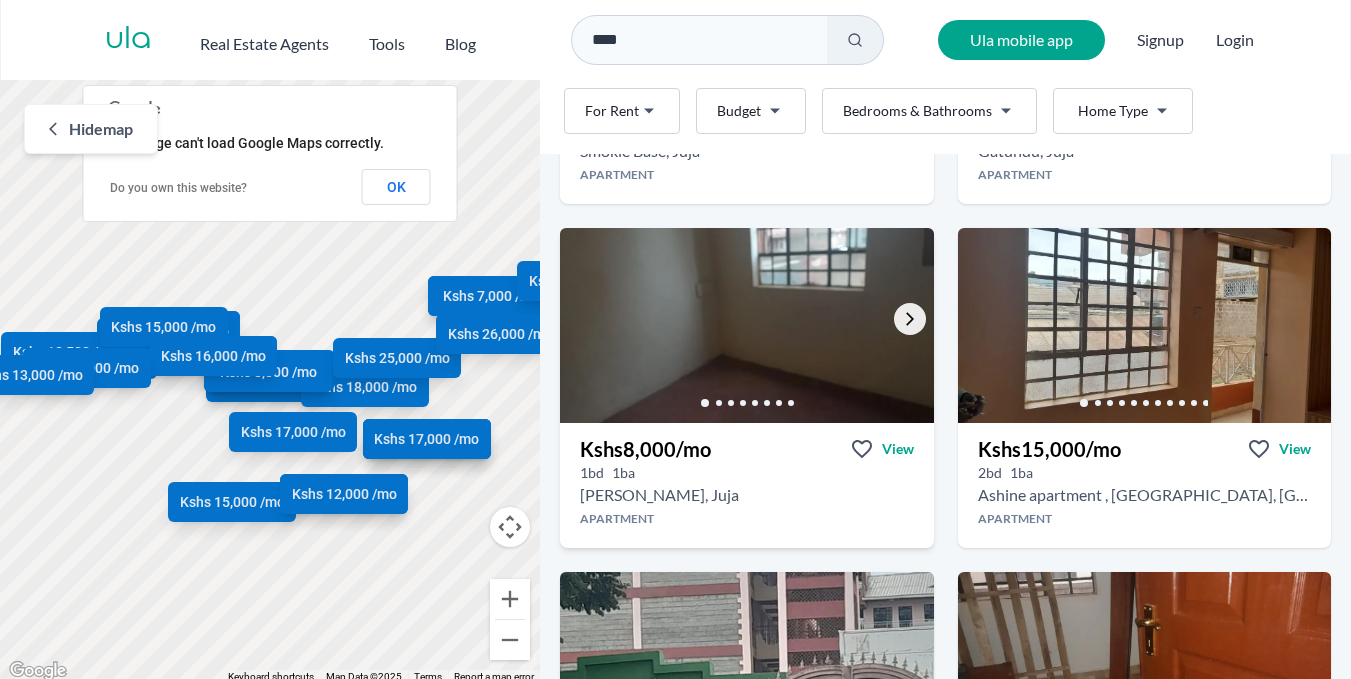 click at bounding box center [910, 319] 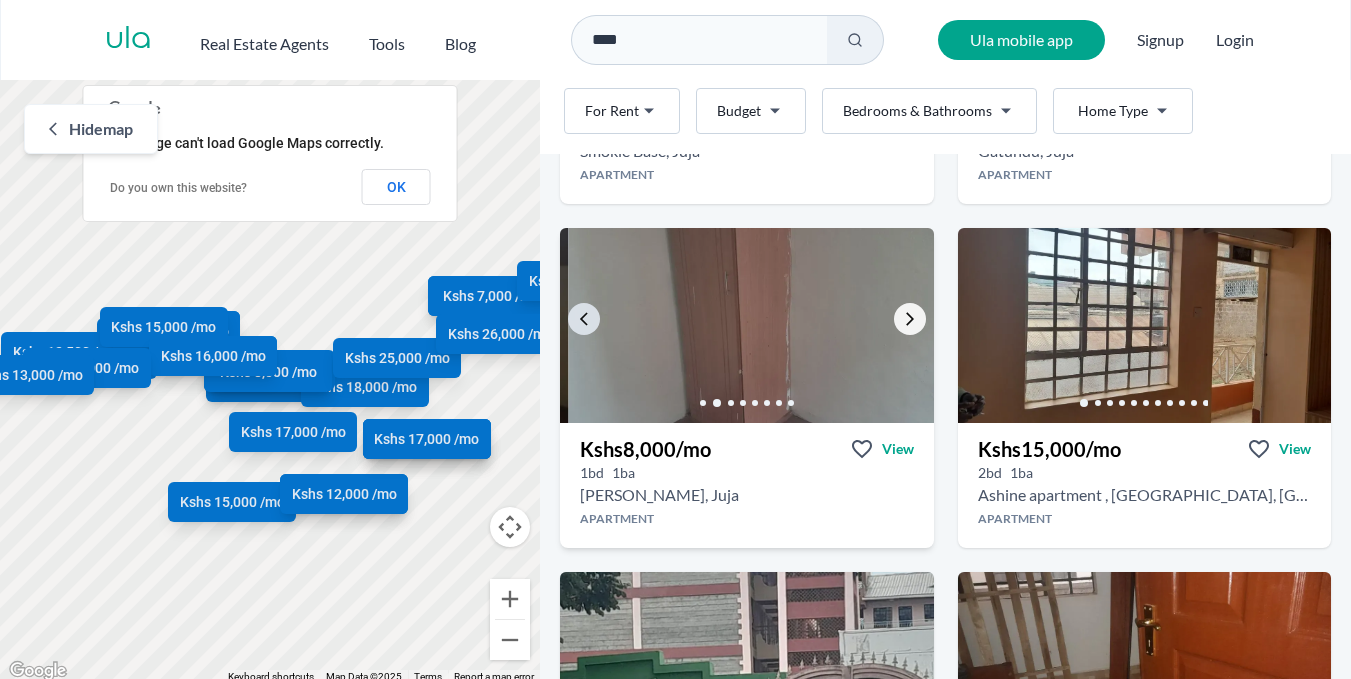 click at bounding box center (910, 319) 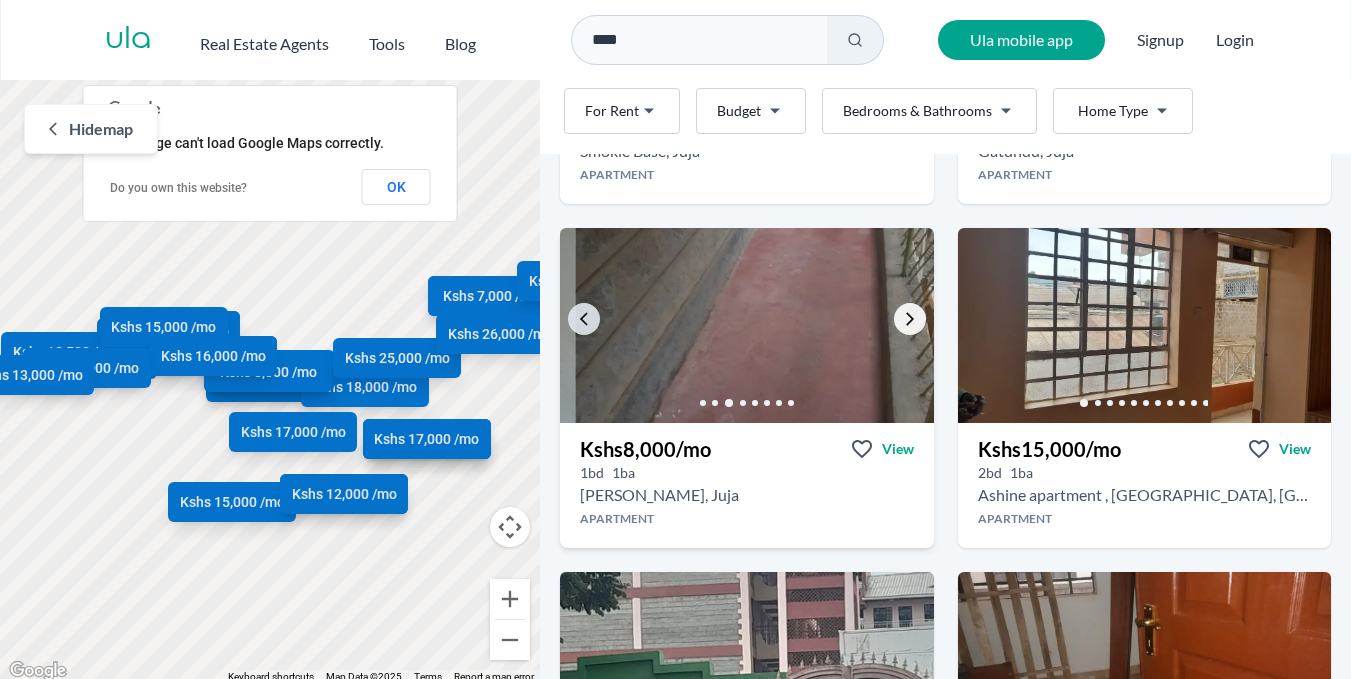 click at bounding box center [910, 319] 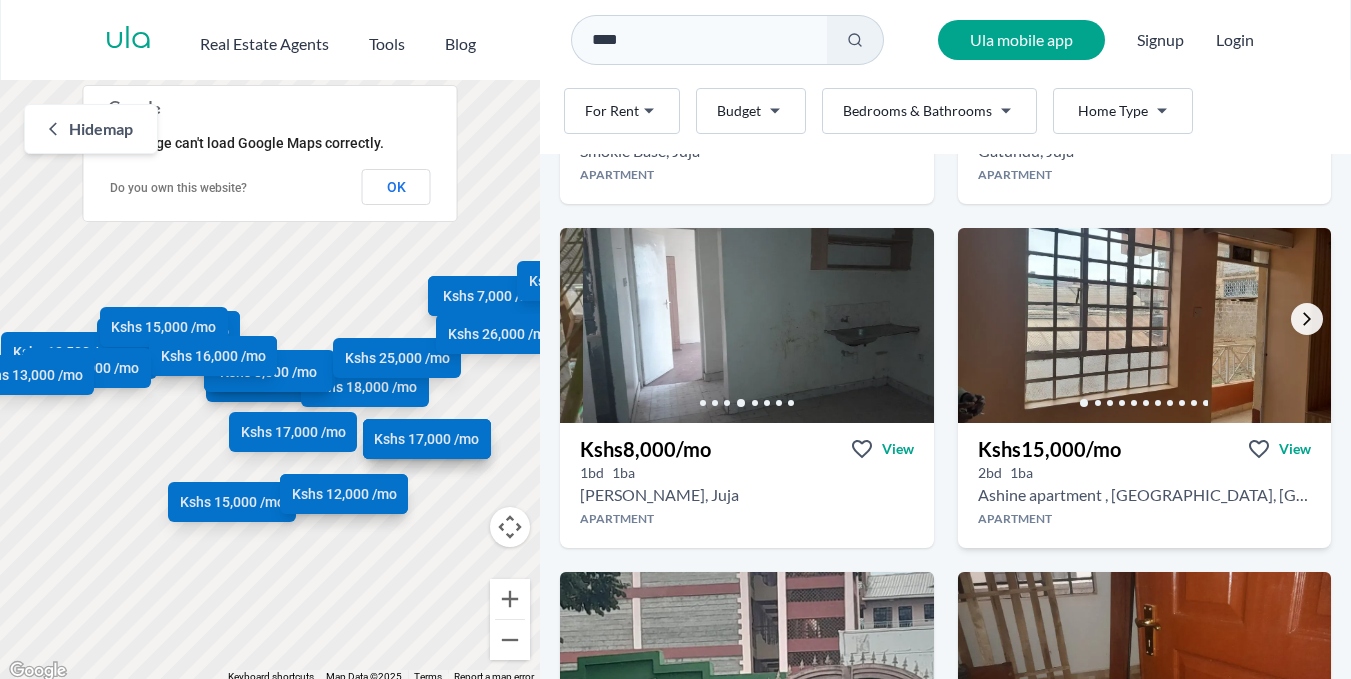 click at bounding box center [1307, 319] 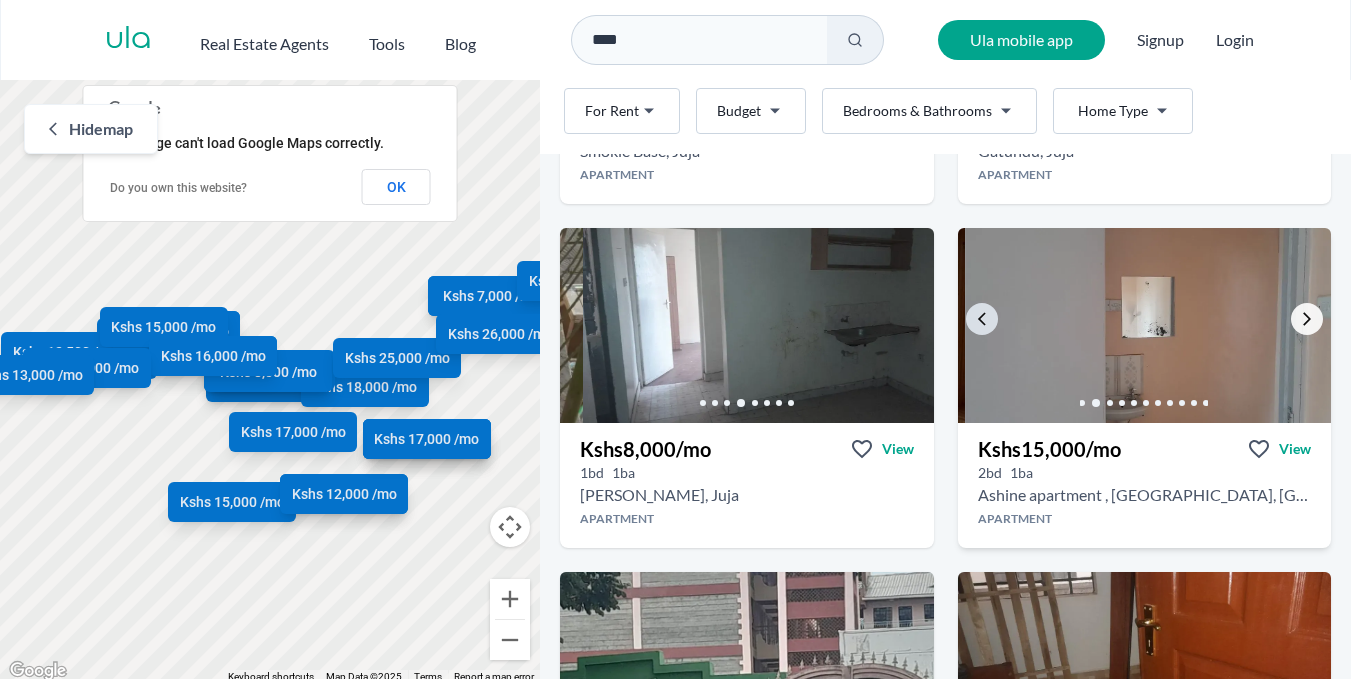 click at bounding box center [1307, 319] 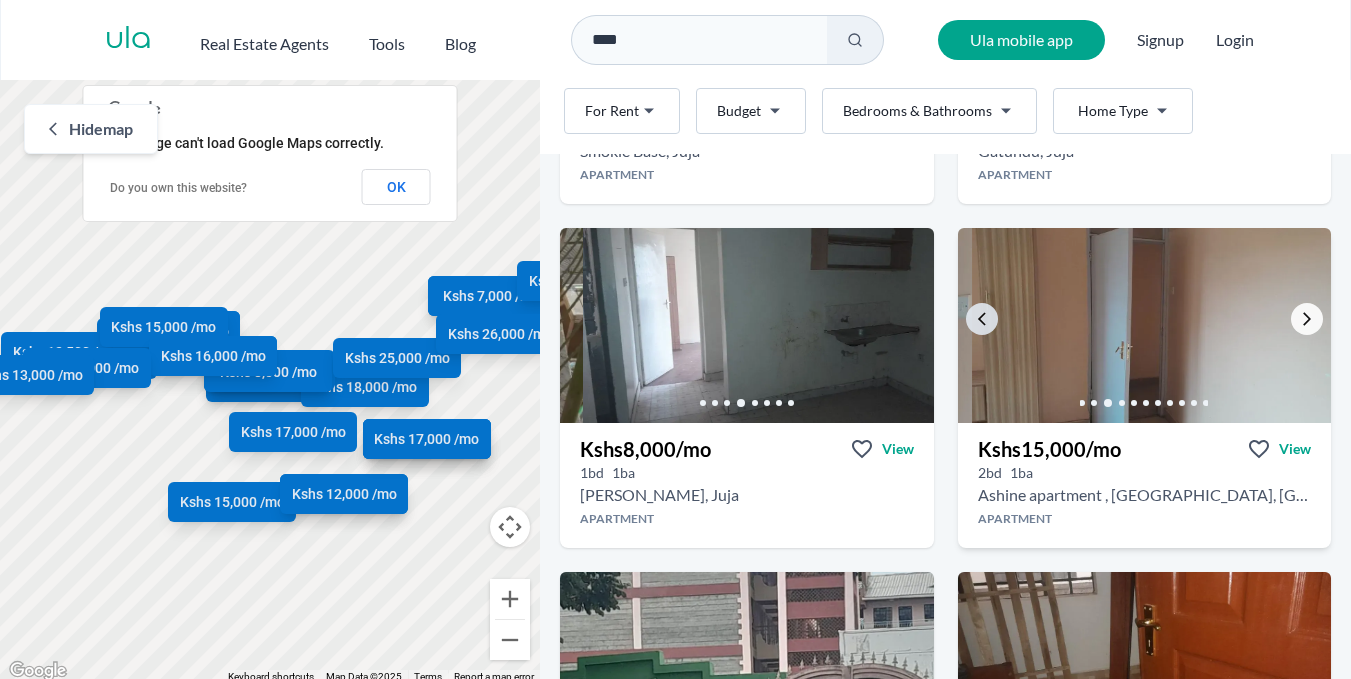 click at bounding box center (1307, 319) 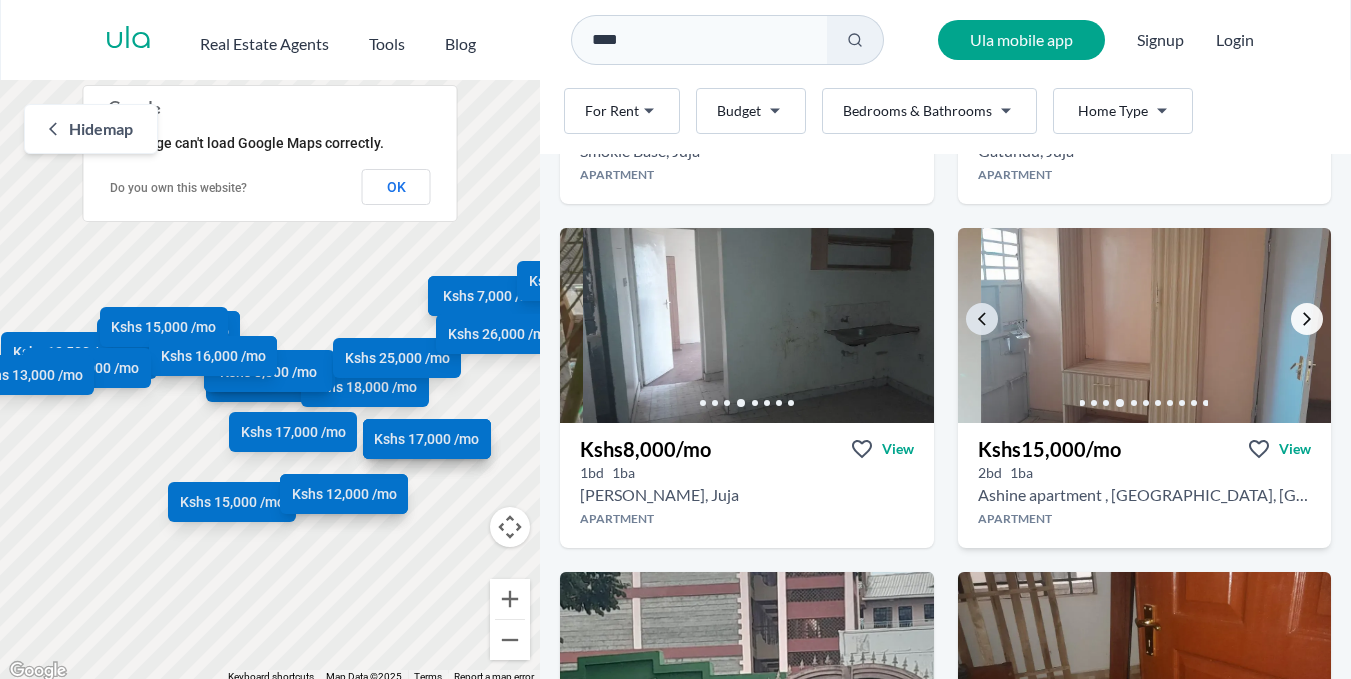 click at bounding box center (1307, 319) 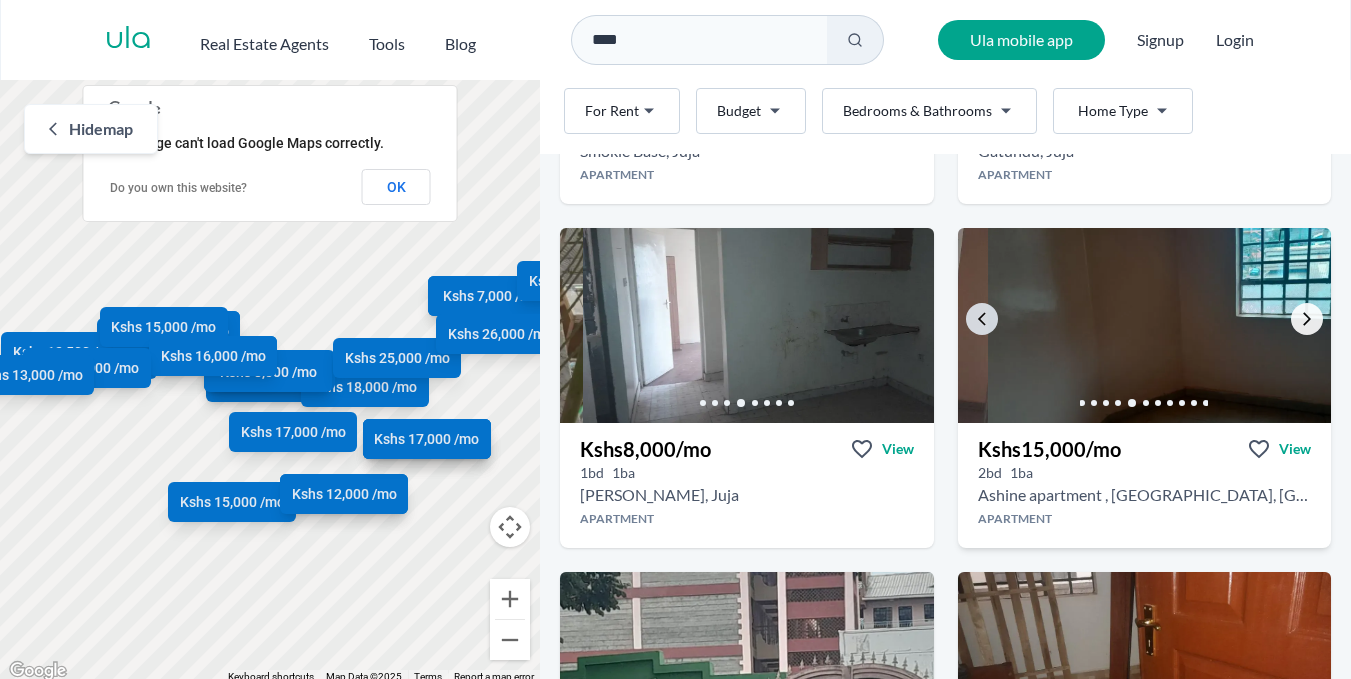 click at bounding box center [1307, 319] 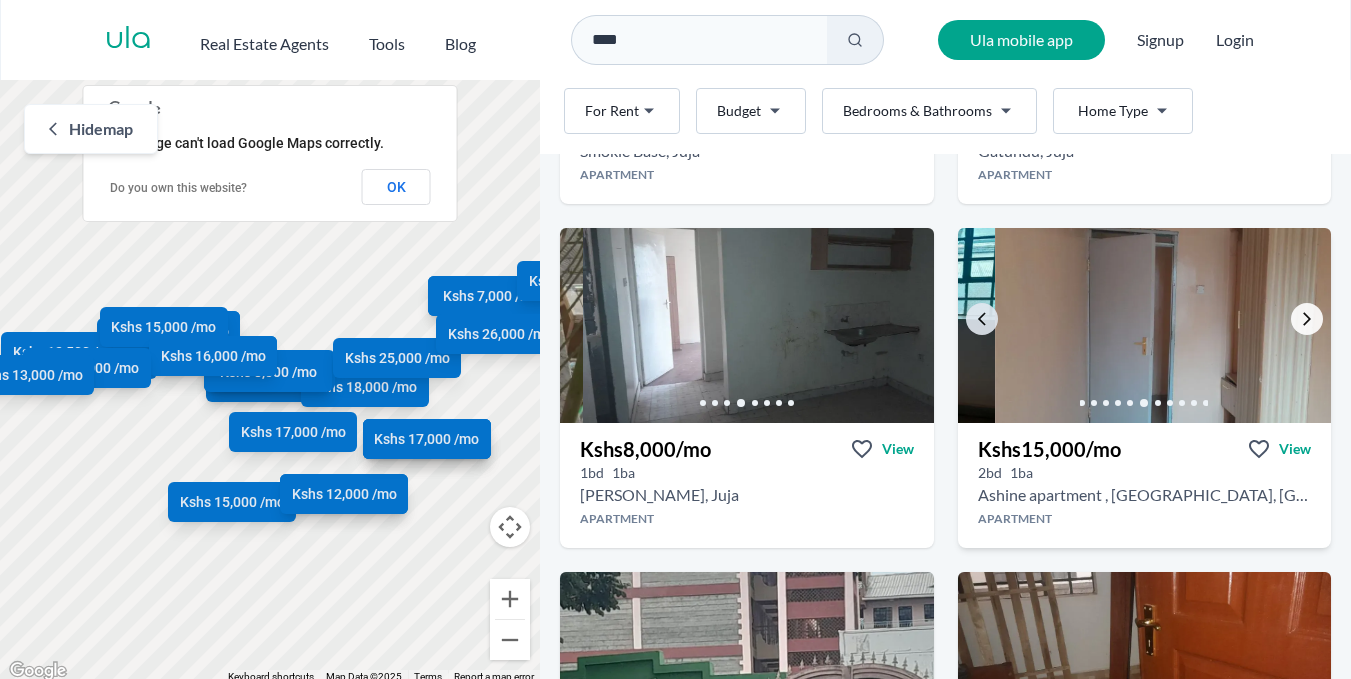 click at bounding box center [1307, 319] 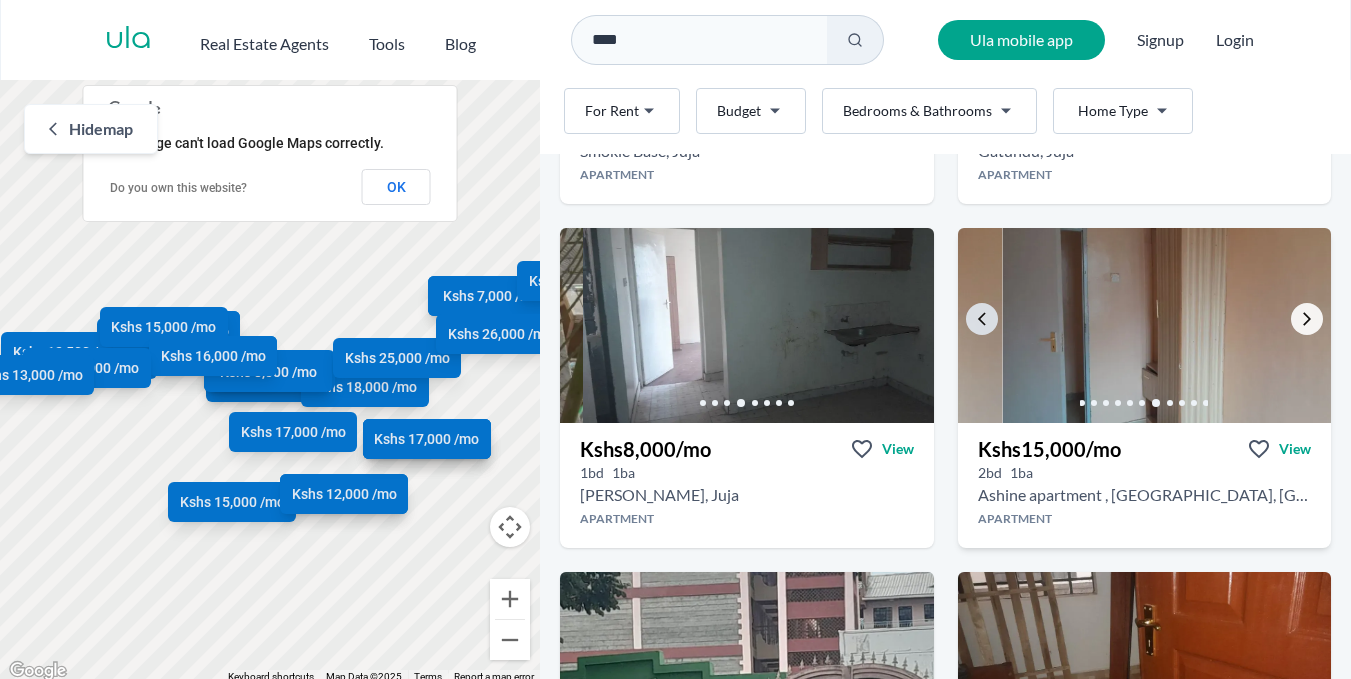 click at bounding box center (1307, 319) 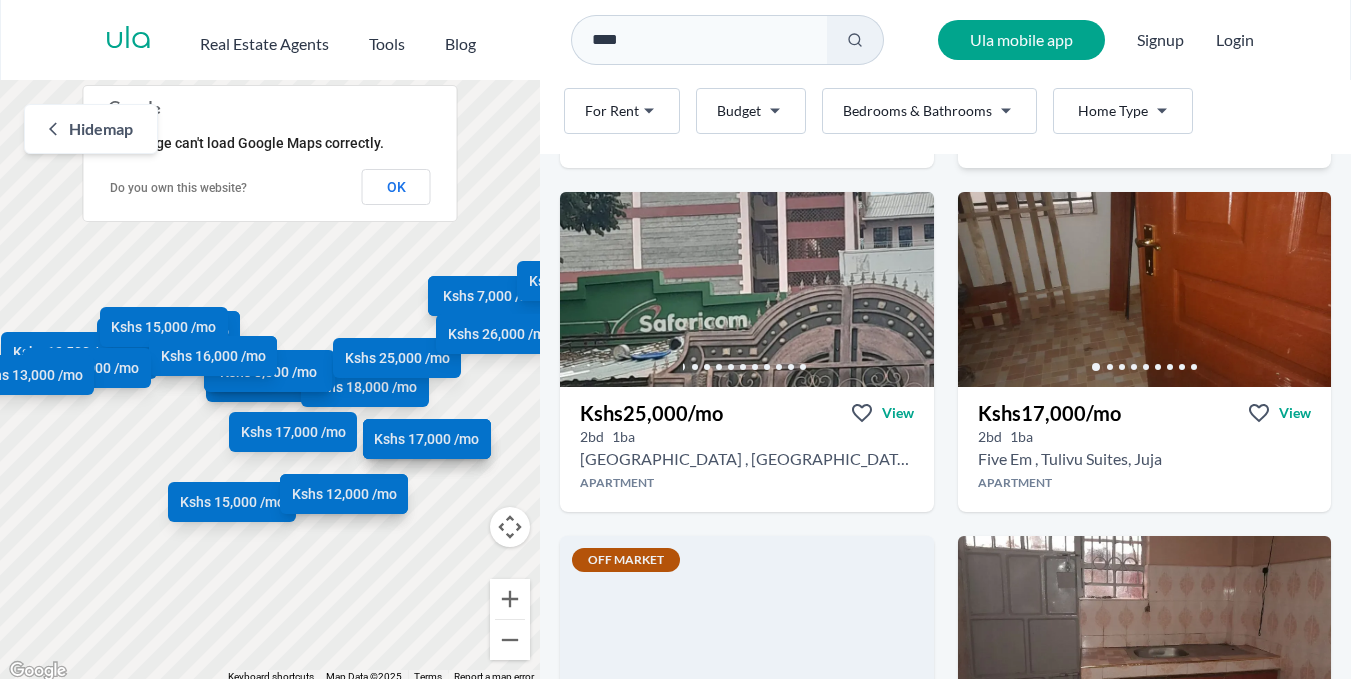 scroll, scrollTop: 3515, scrollLeft: 0, axis: vertical 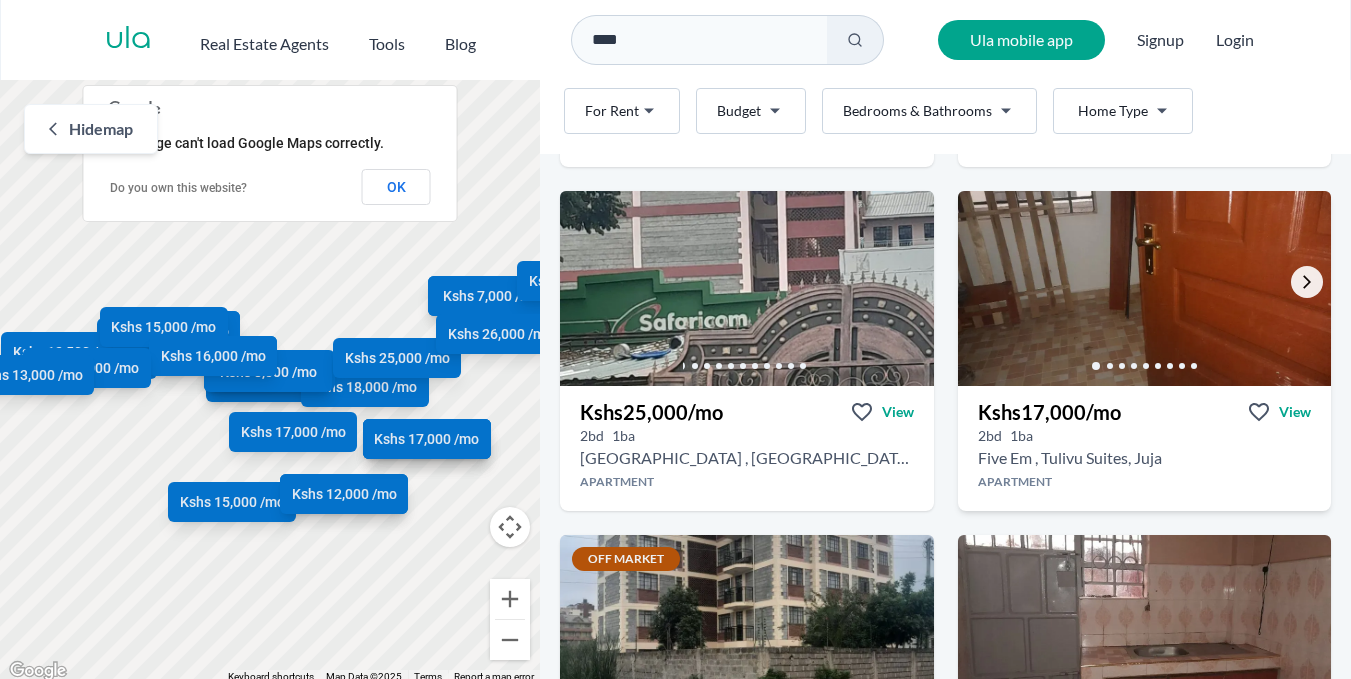 click 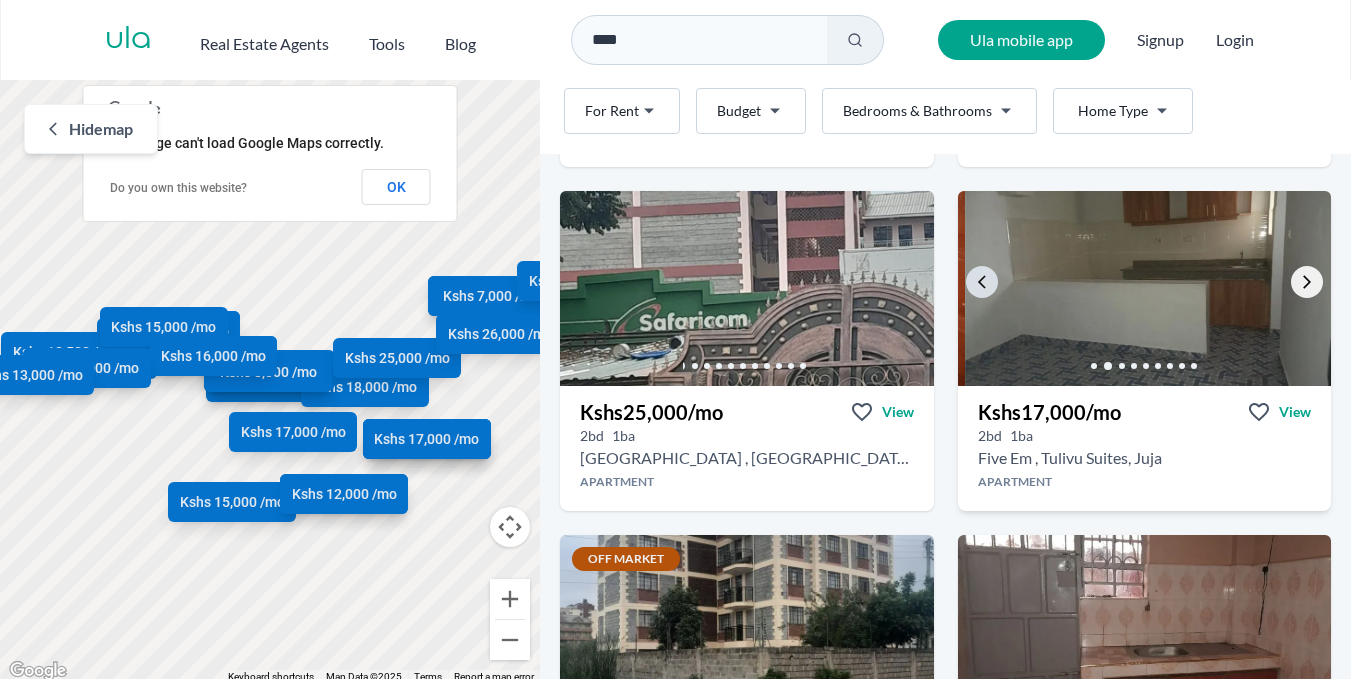 click 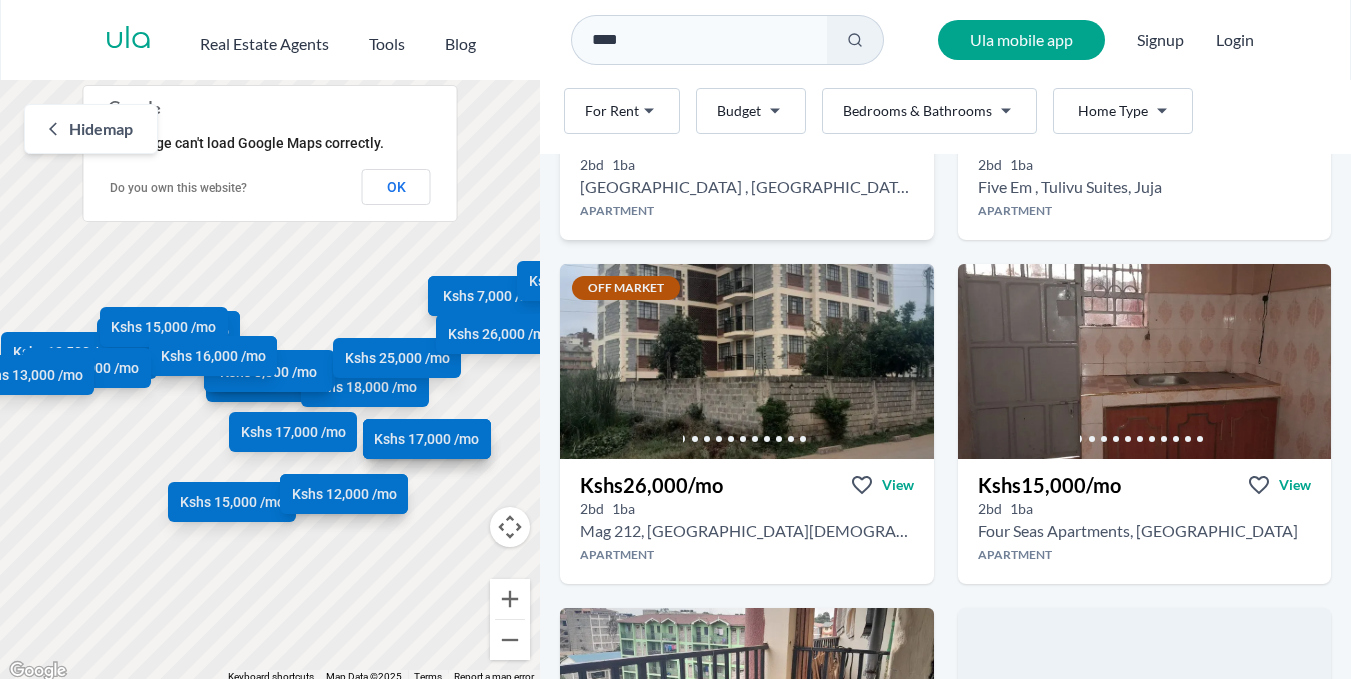 scroll, scrollTop: 3787, scrollLeft: 0, axis: vertical 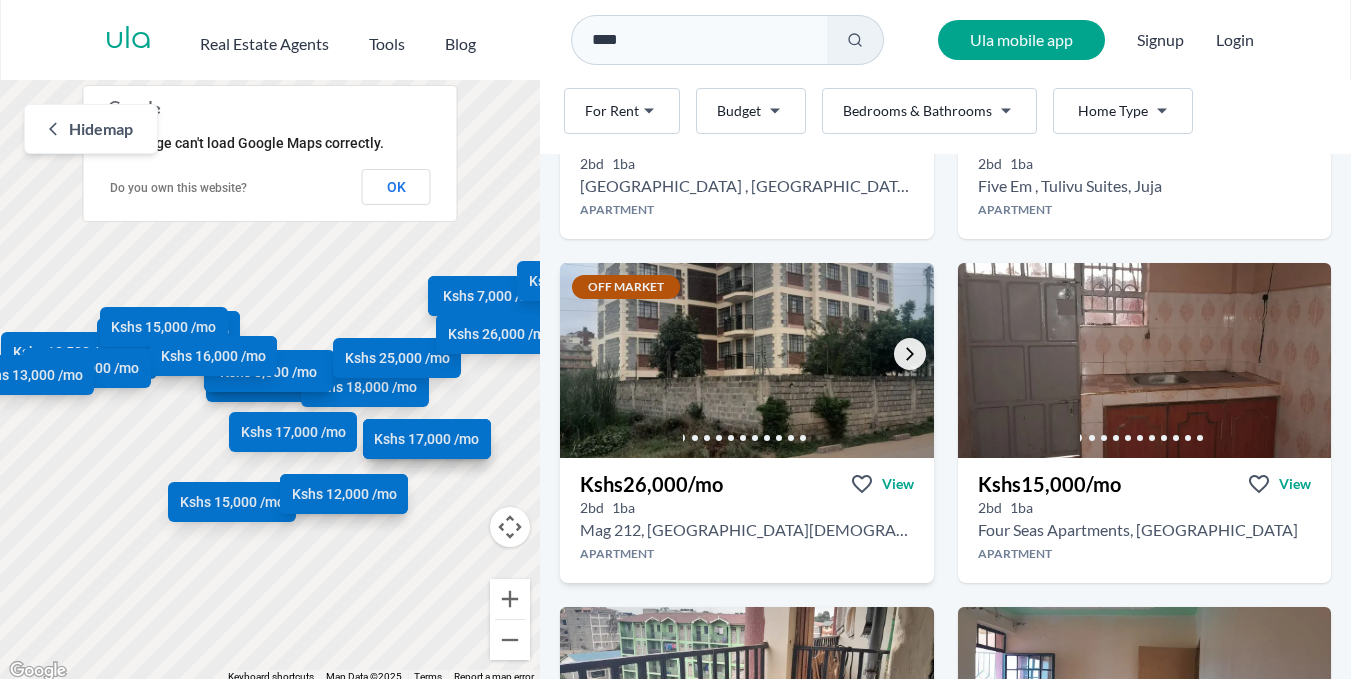 click 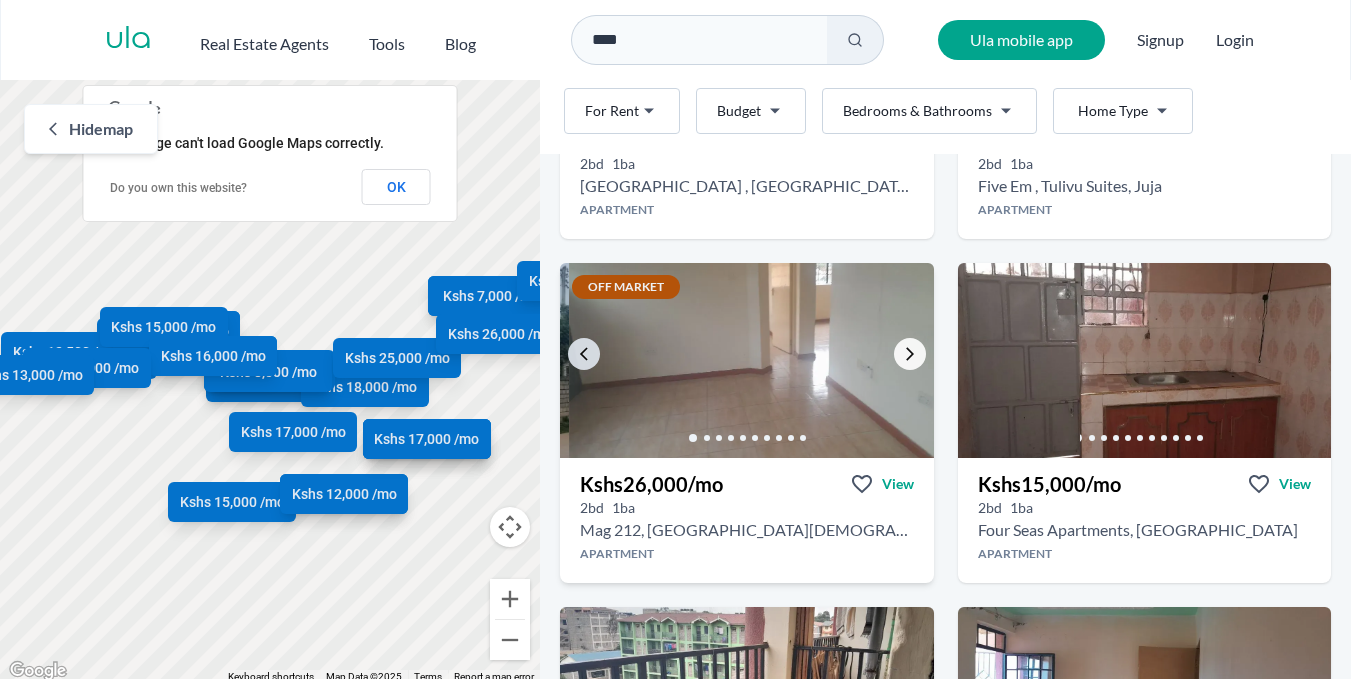 click 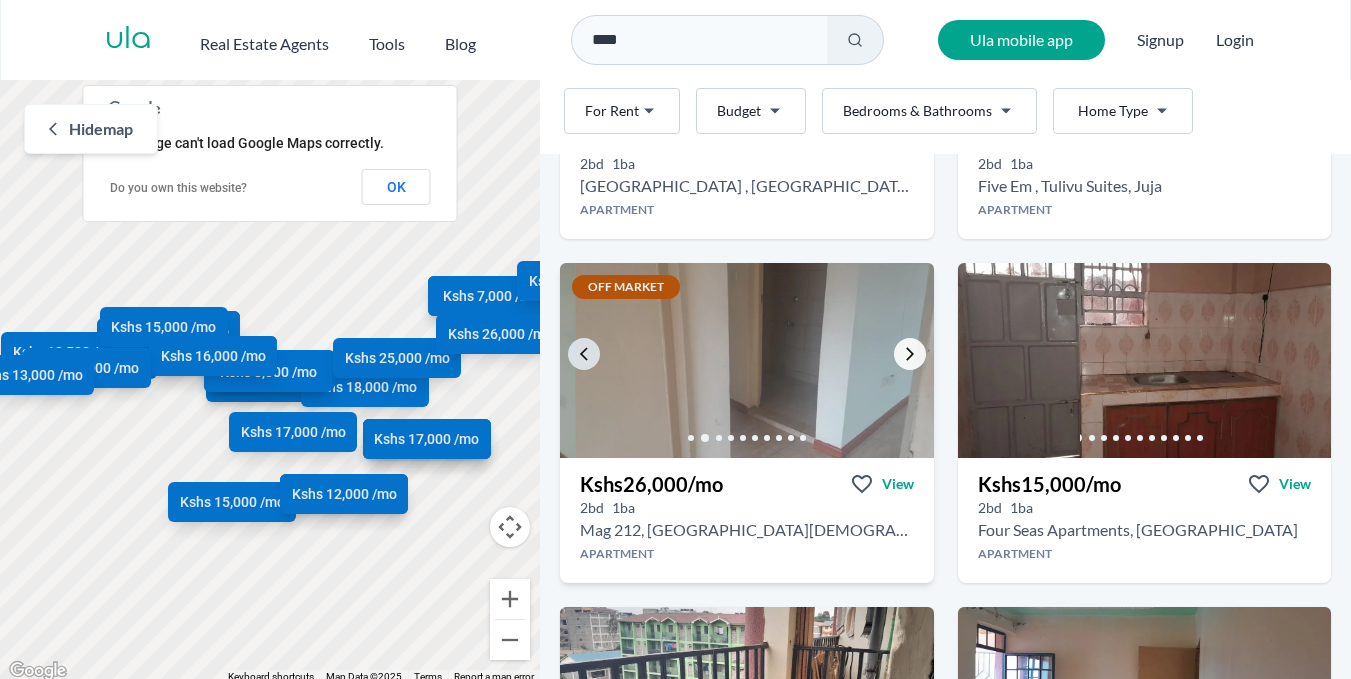 click 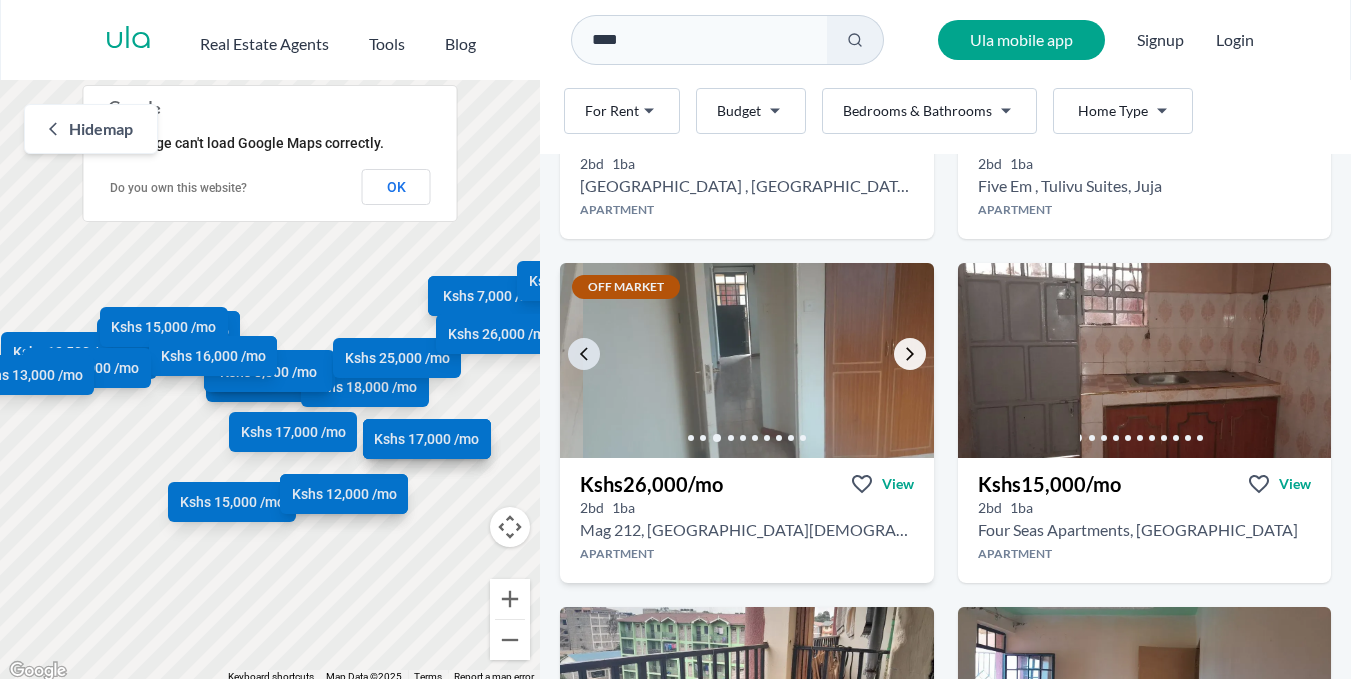 click 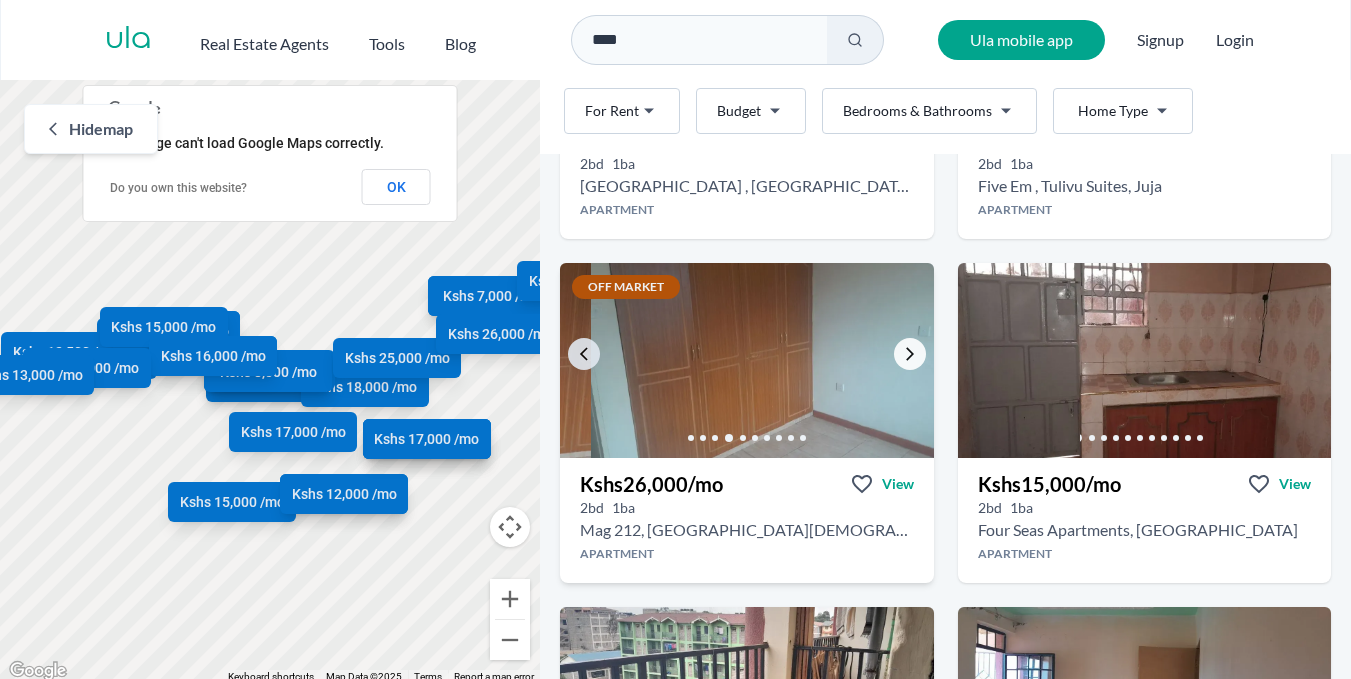 click at bounding box center (910, 354) 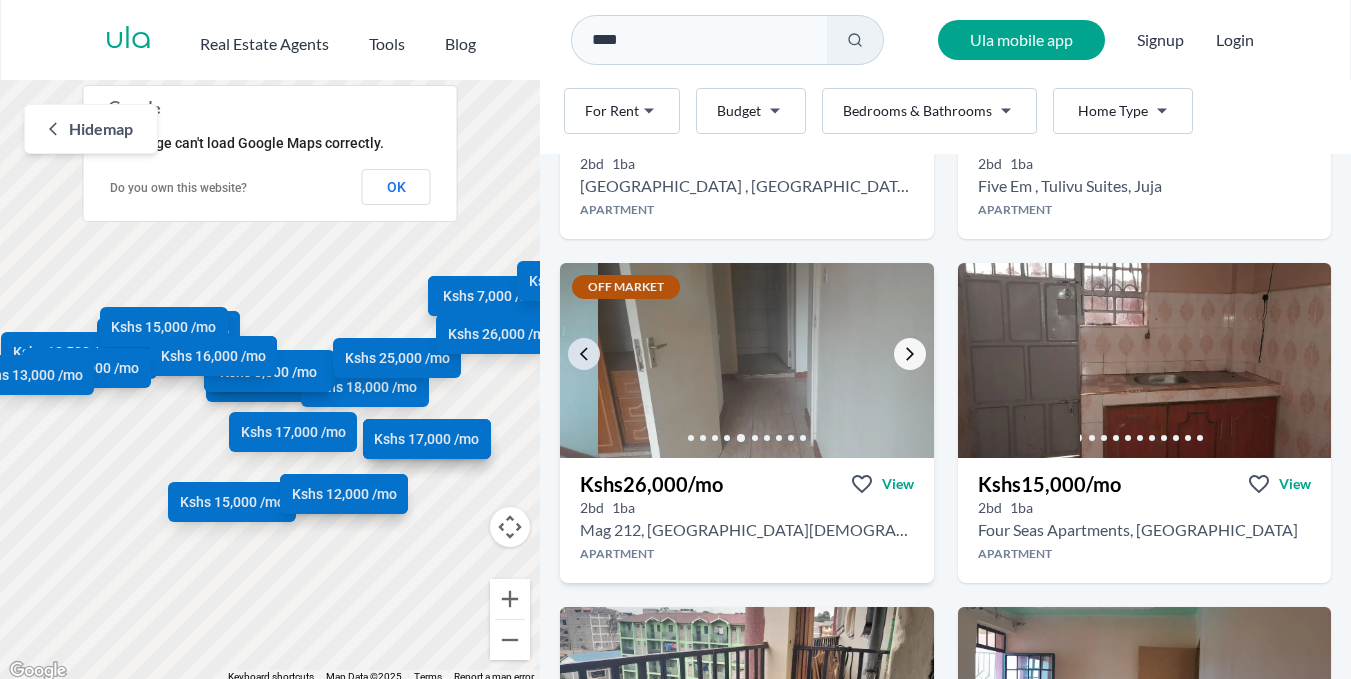 click at bounding box center [910, 354] 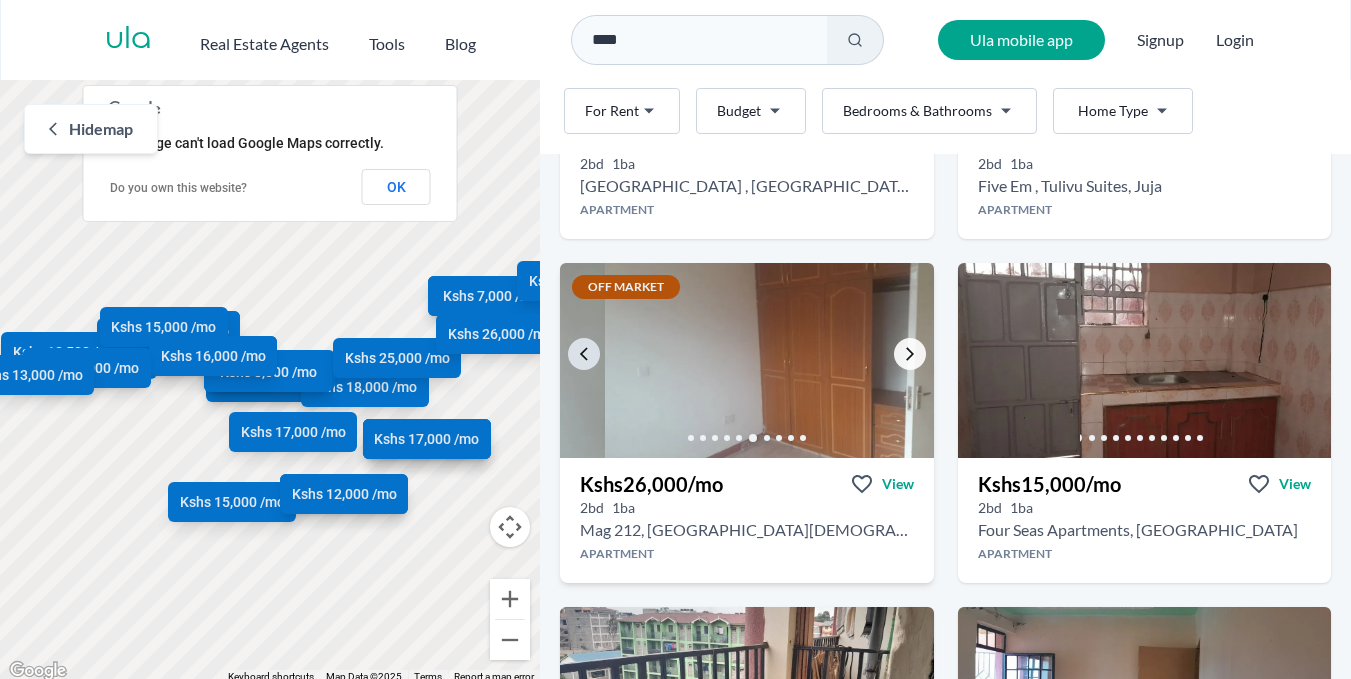 click at bounding box center (910, 354) 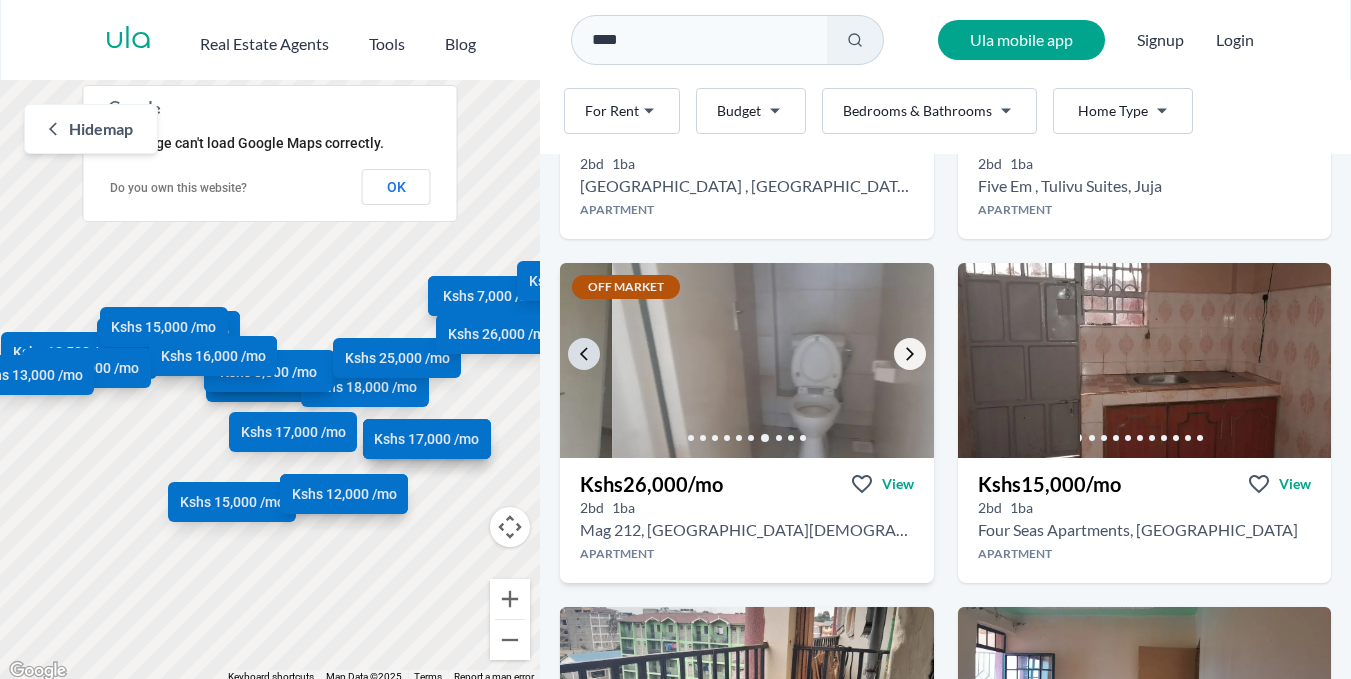 click at bounding box center [910, 354] 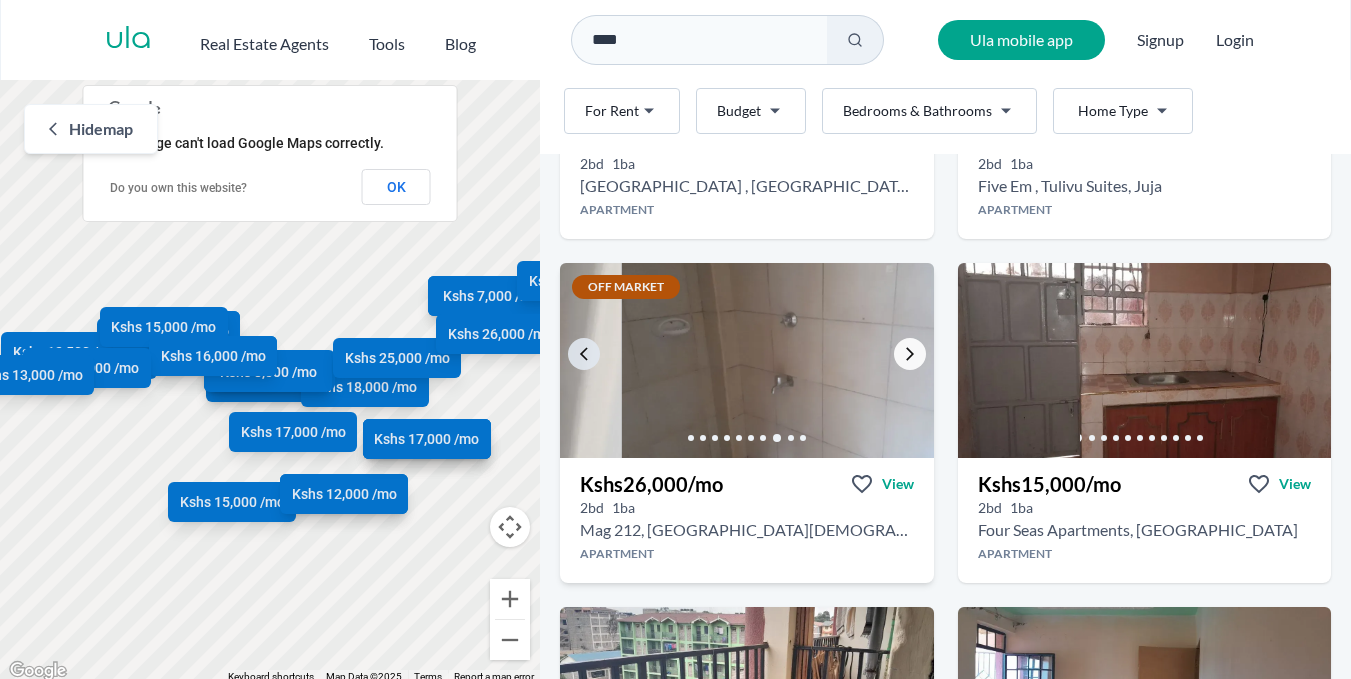 click at bounding box center [910, 354] 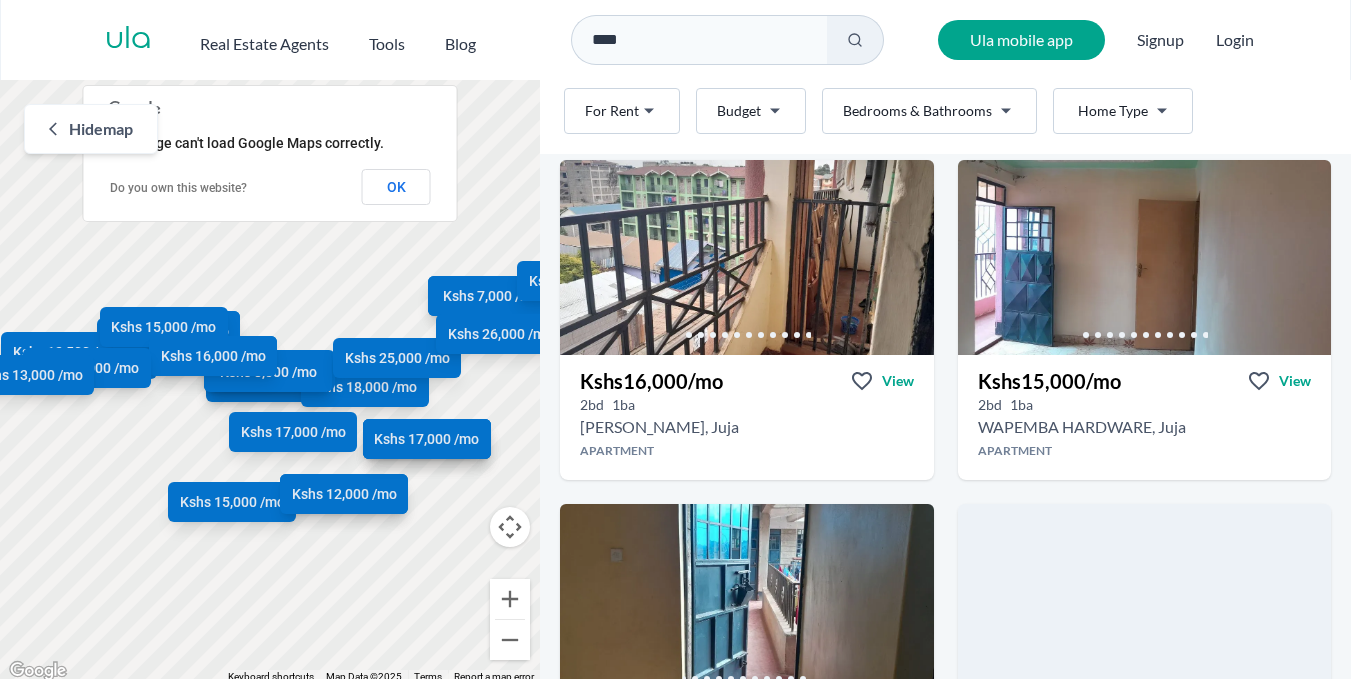 scroll, scrollTop: 4235, scrollLeft: 0, axis: vertical 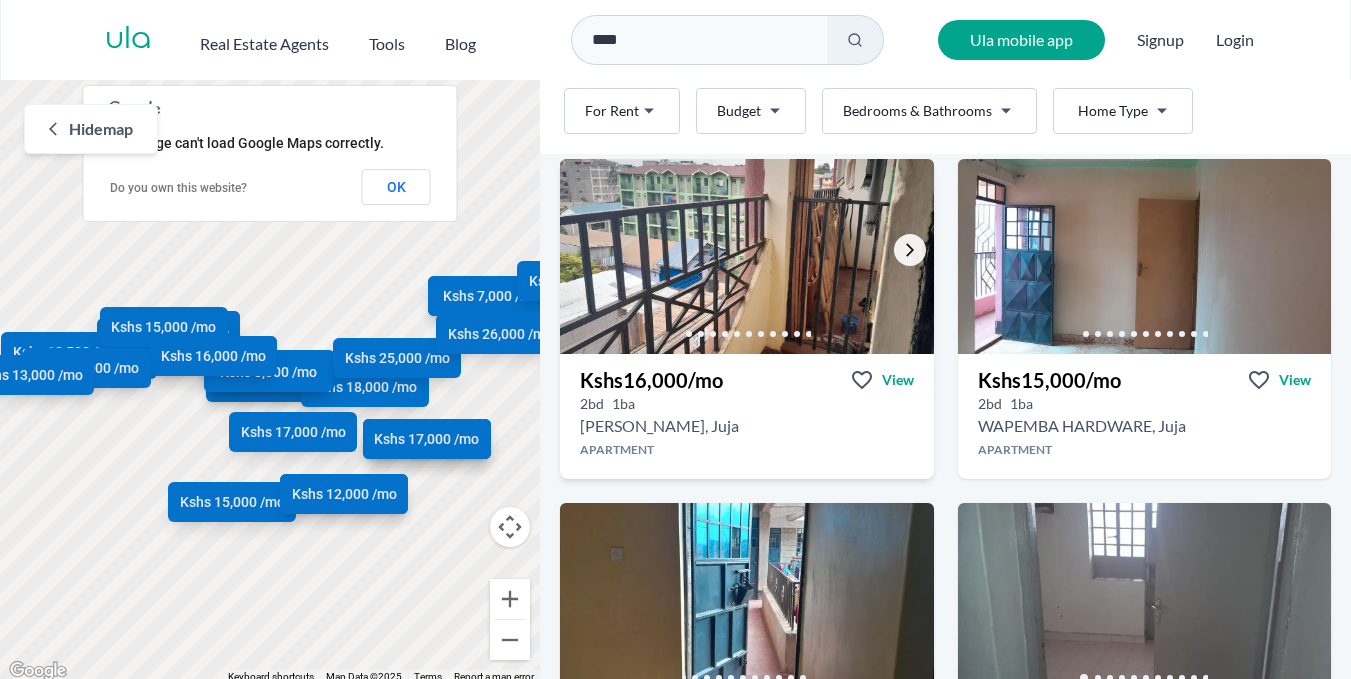 click at bounding box center (910, 250) 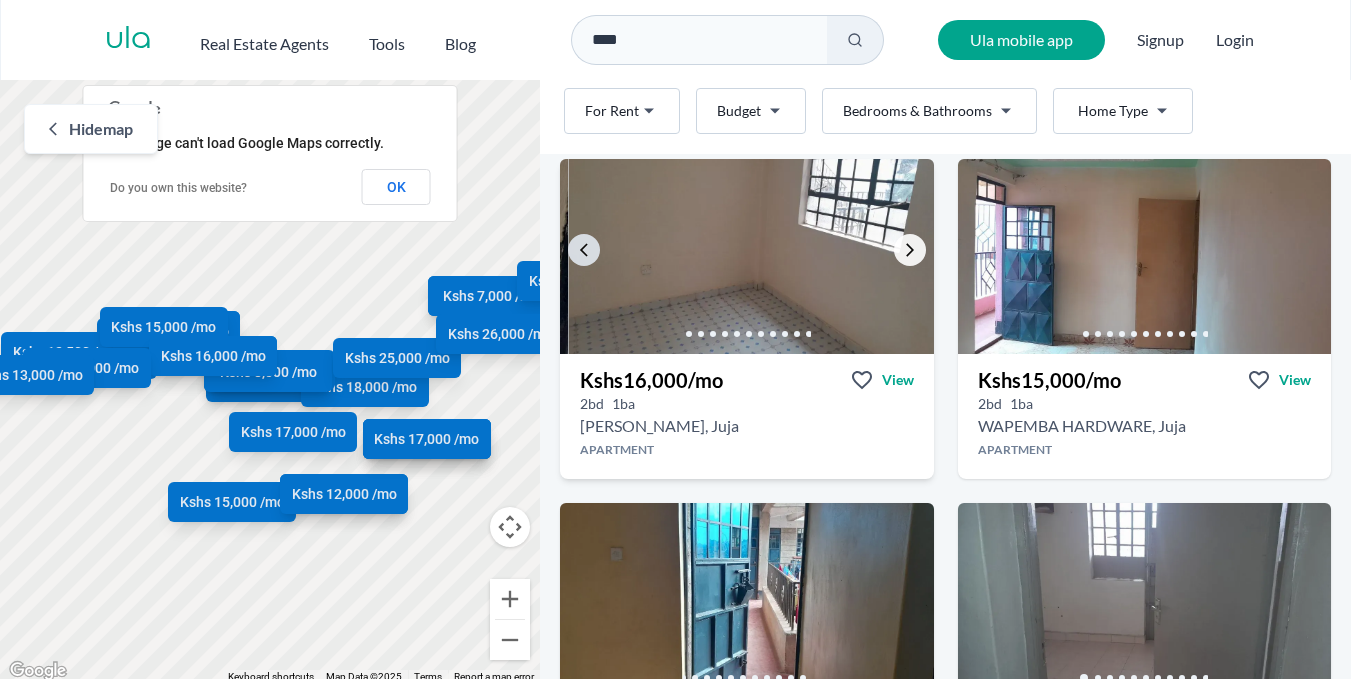 click at bounding box center [910, 250] 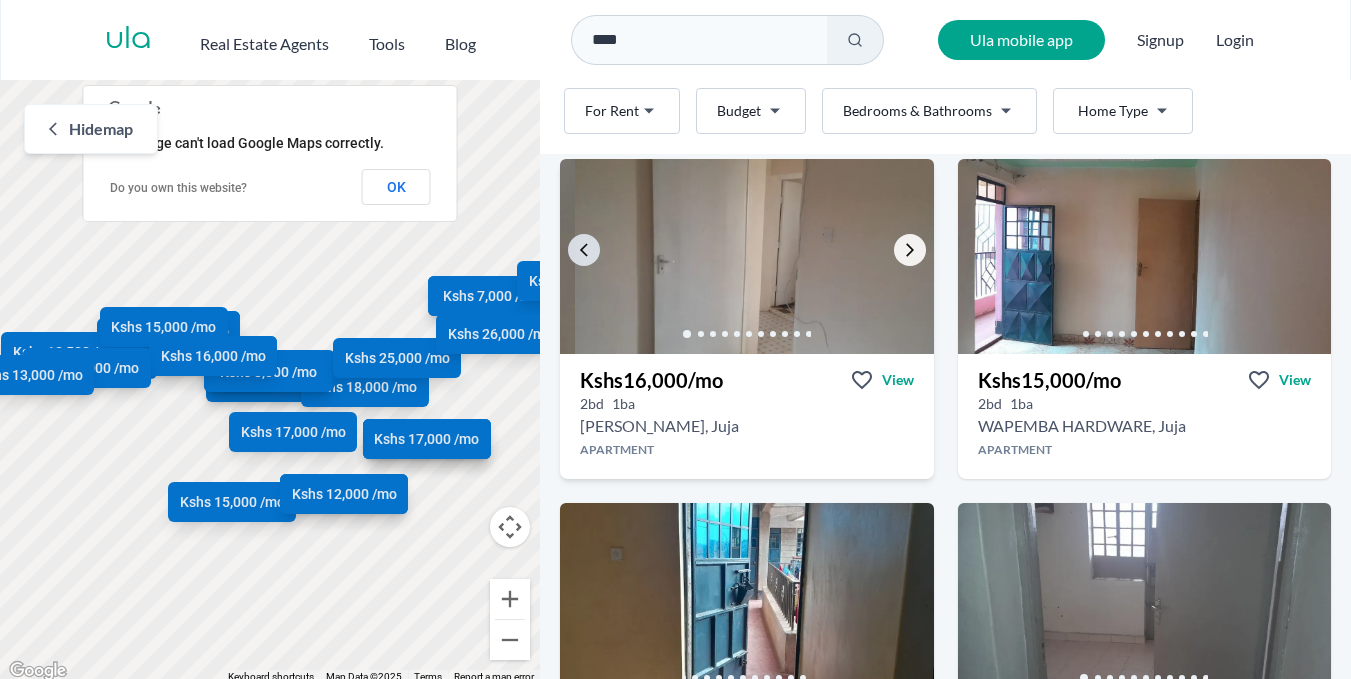 click at bounding box center [910, 250] 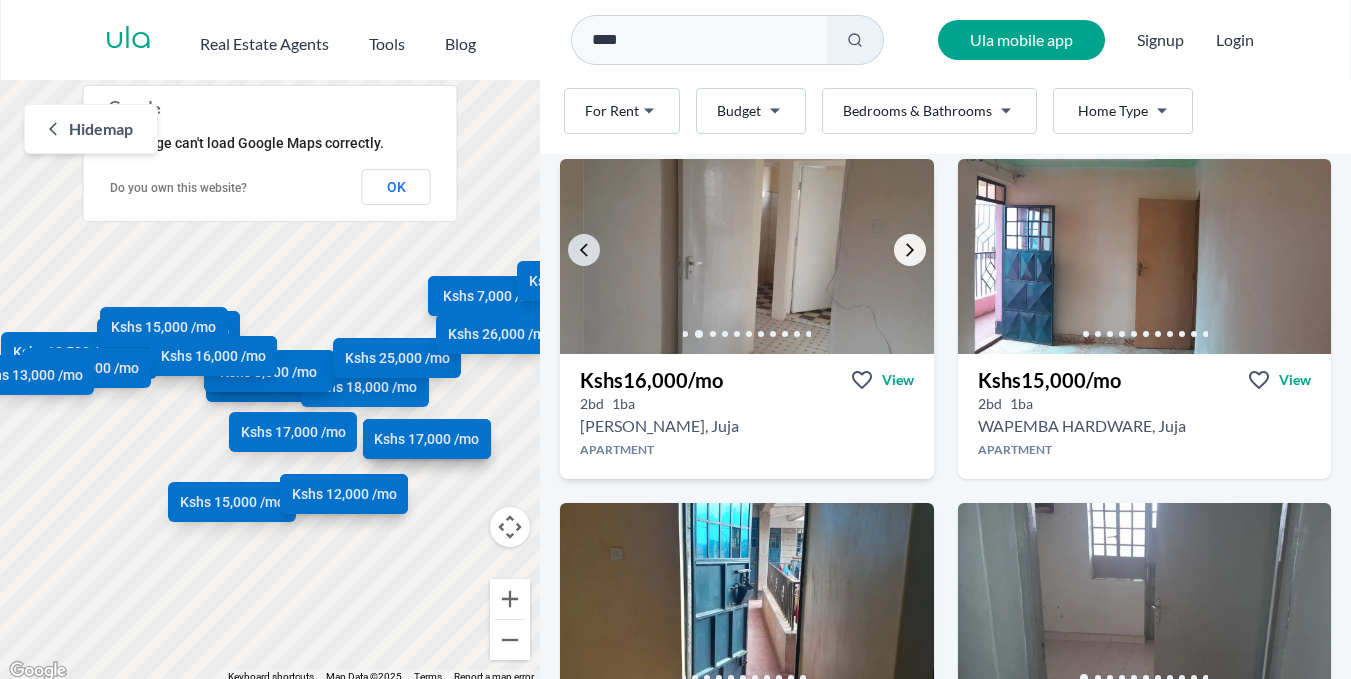 click at bounding box center [910, 250] 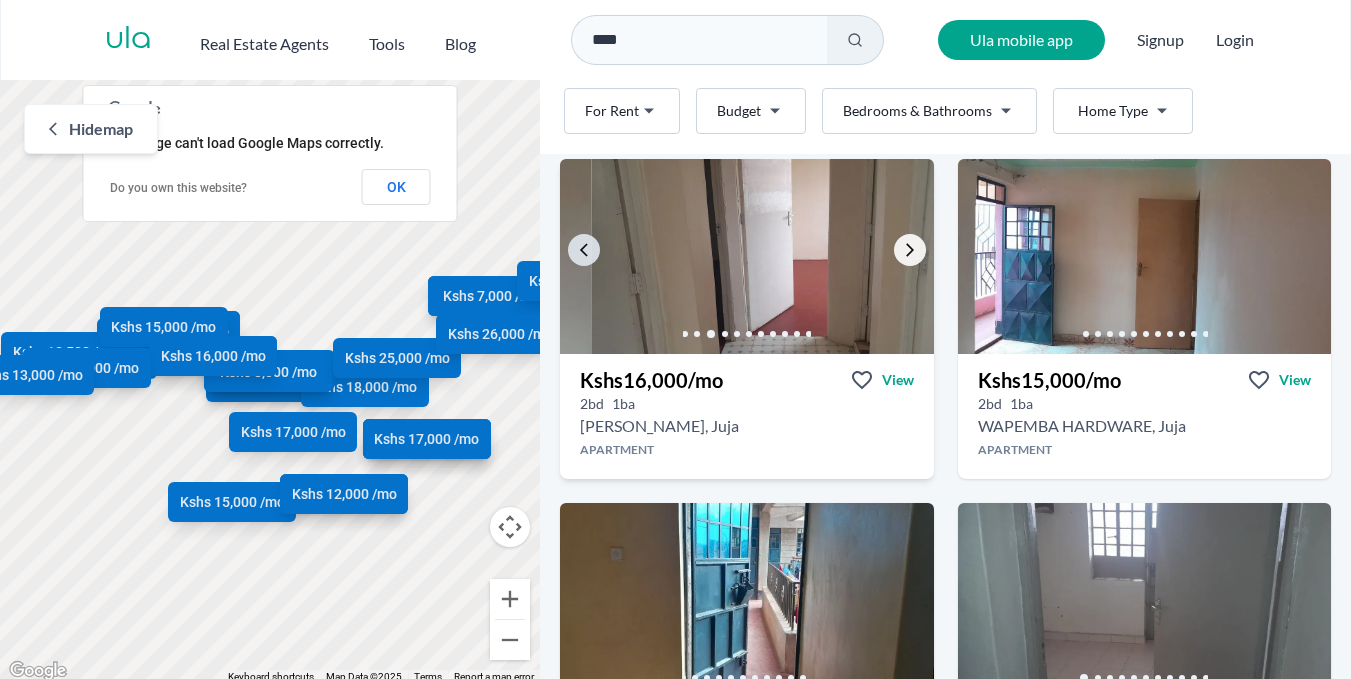 click at bounding box center (910, 250) 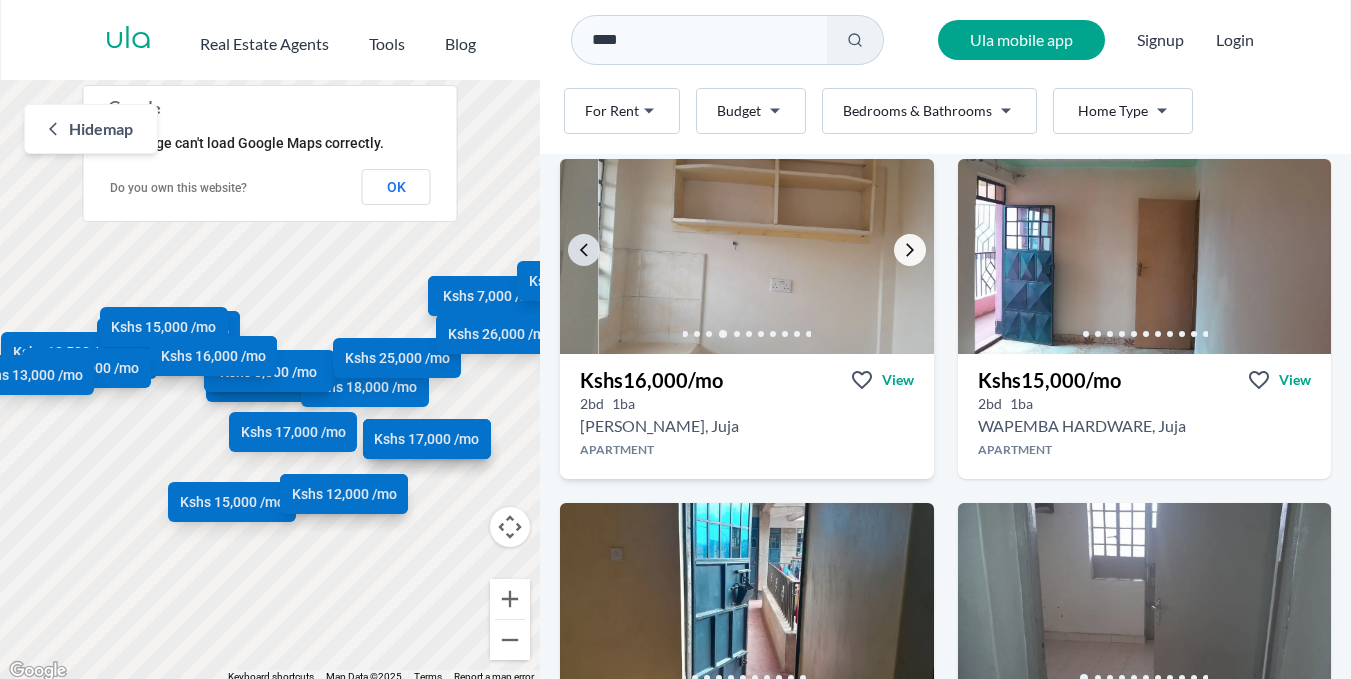 click at bounding box center (910, 250) 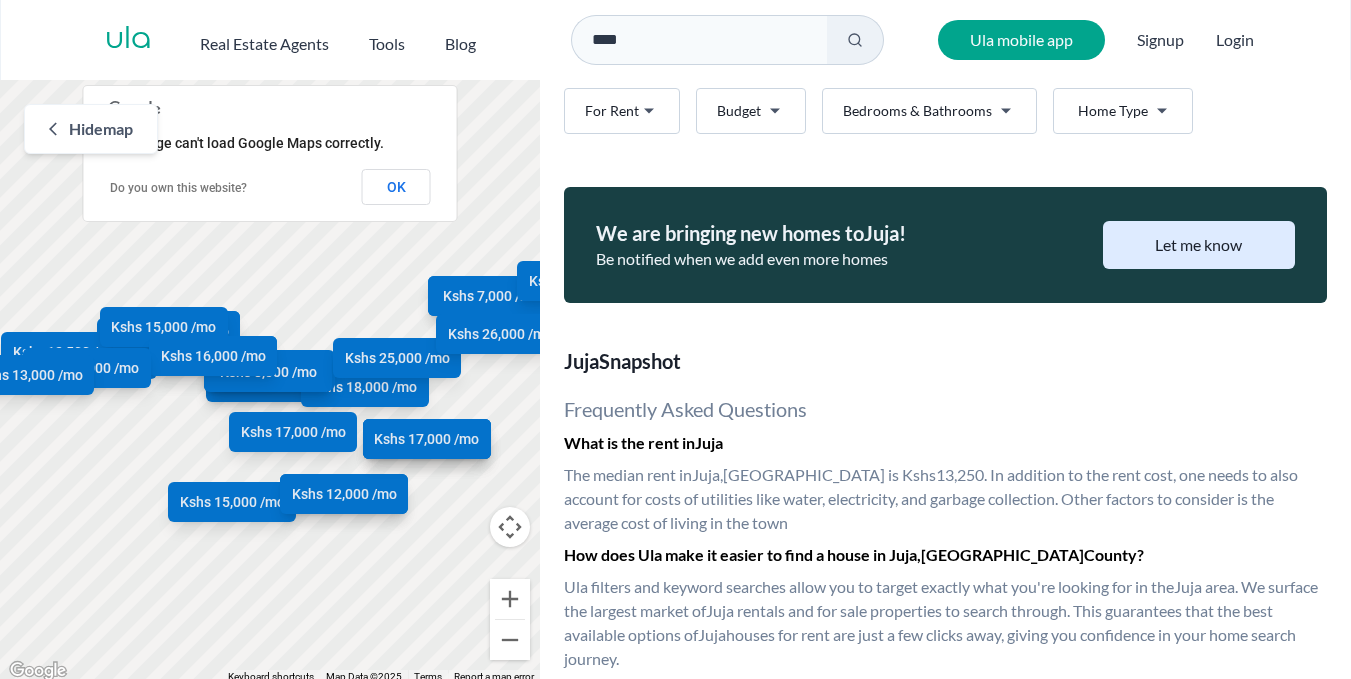 scroll, scrollTop: 4951, scrollLeft: 0, axis: vertical 